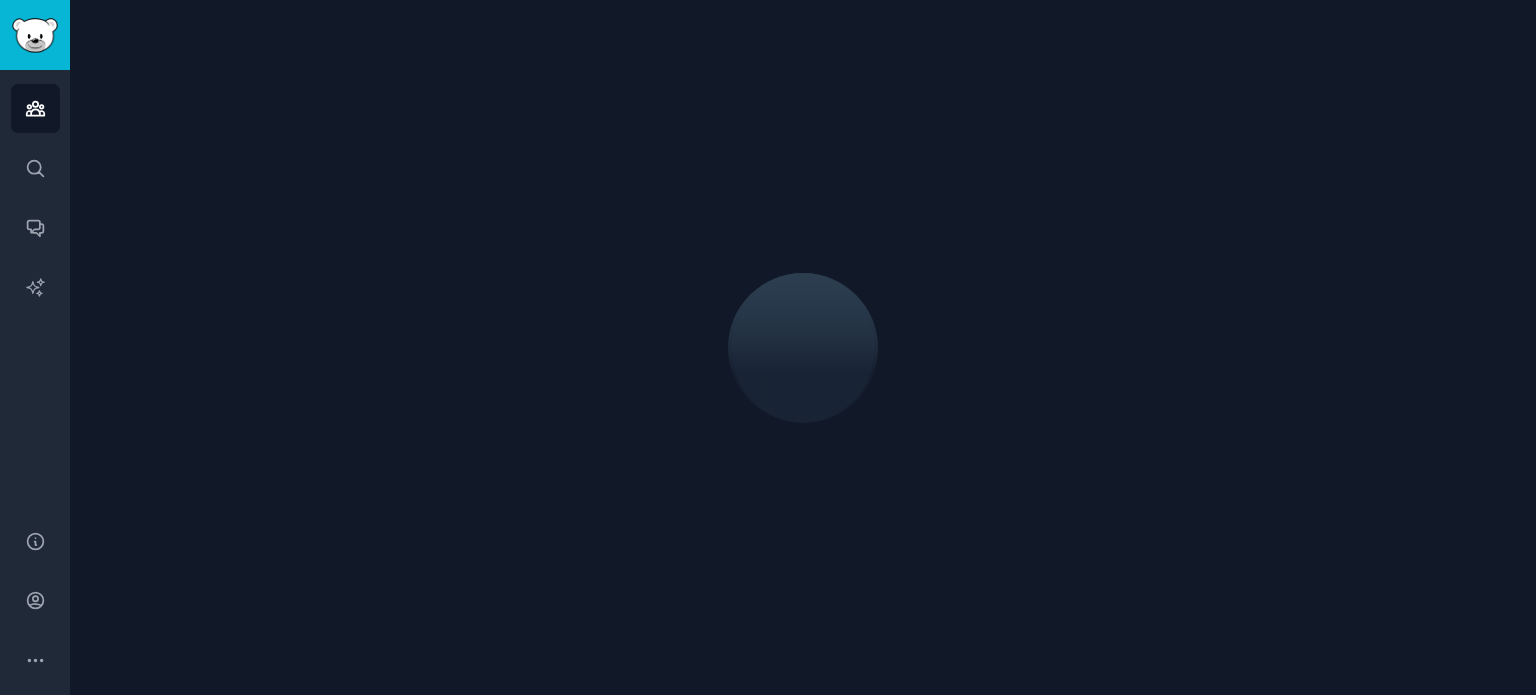 scroll, scrollTop: 0, scrollLeft: 0, axis: both 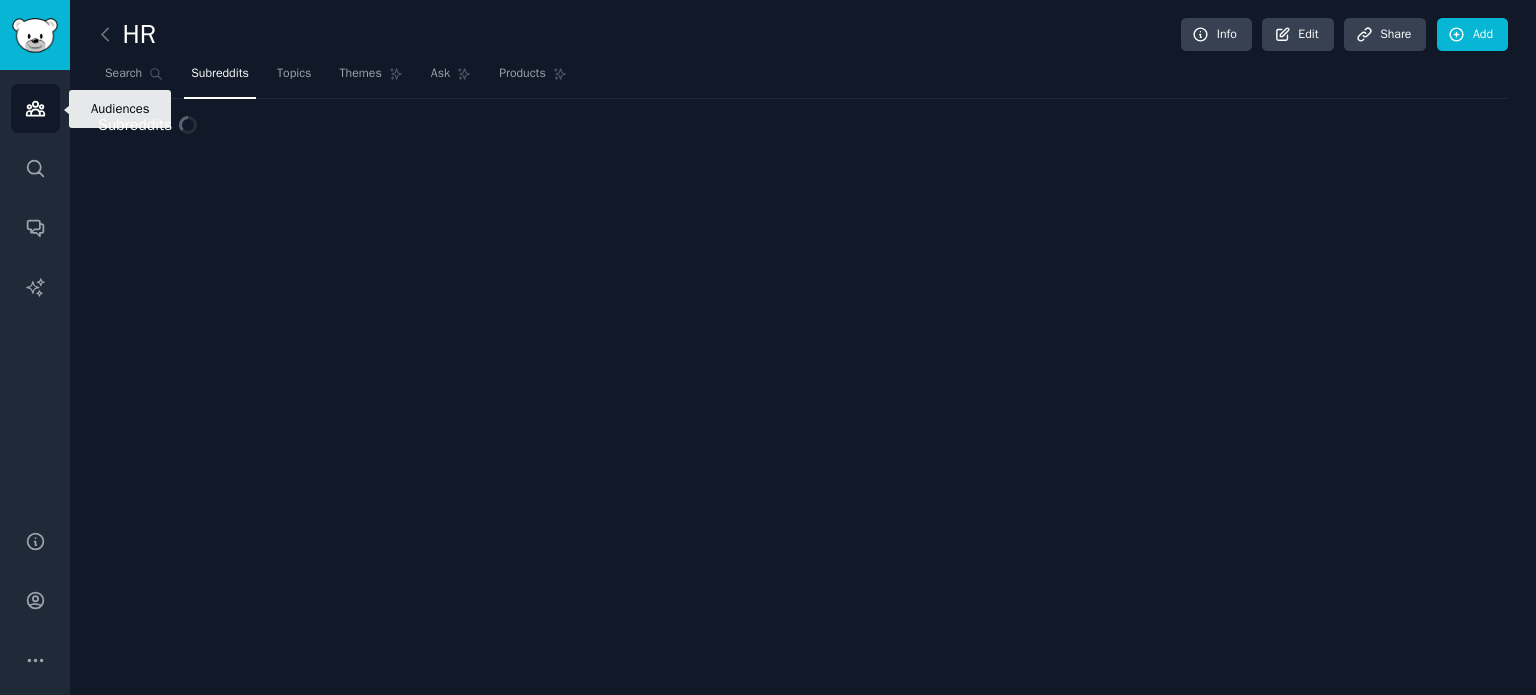 click 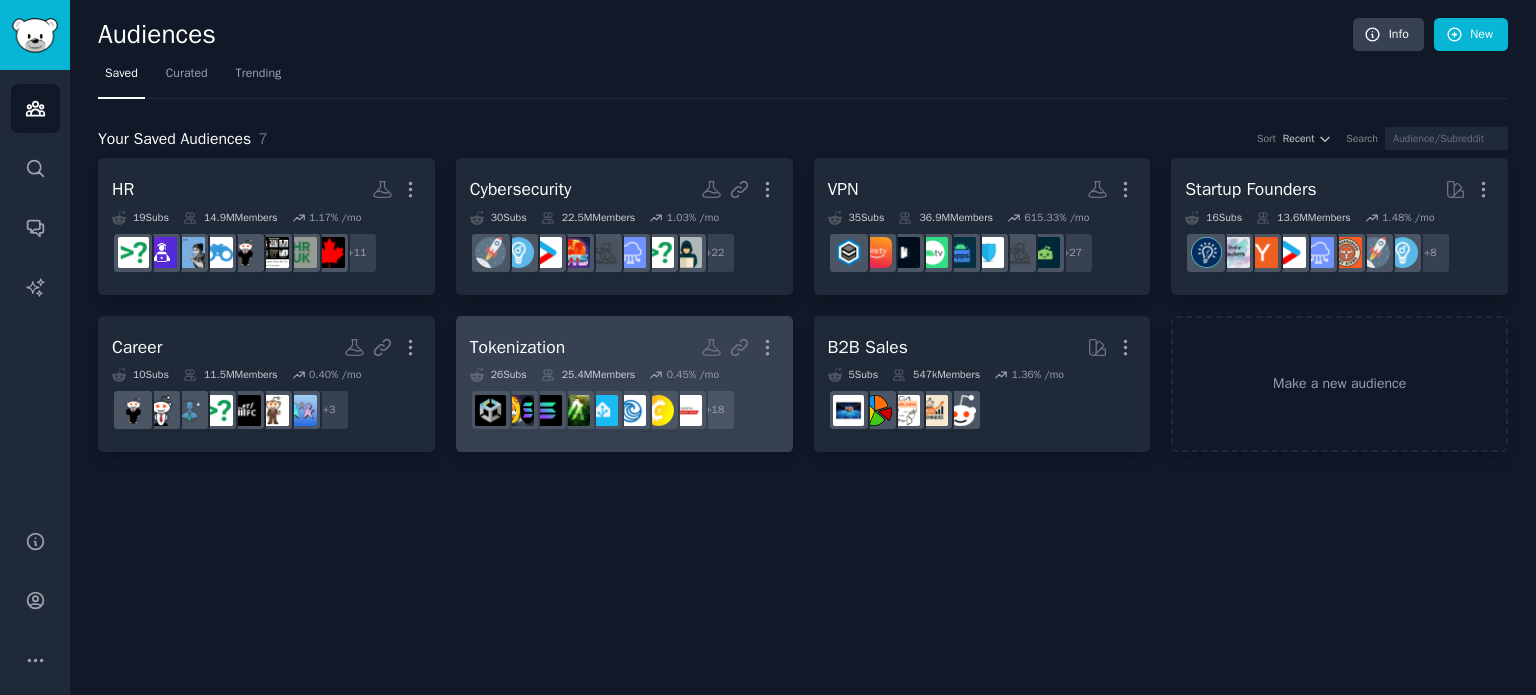 click on "Tokenization More" at bounding box center [624, 347] 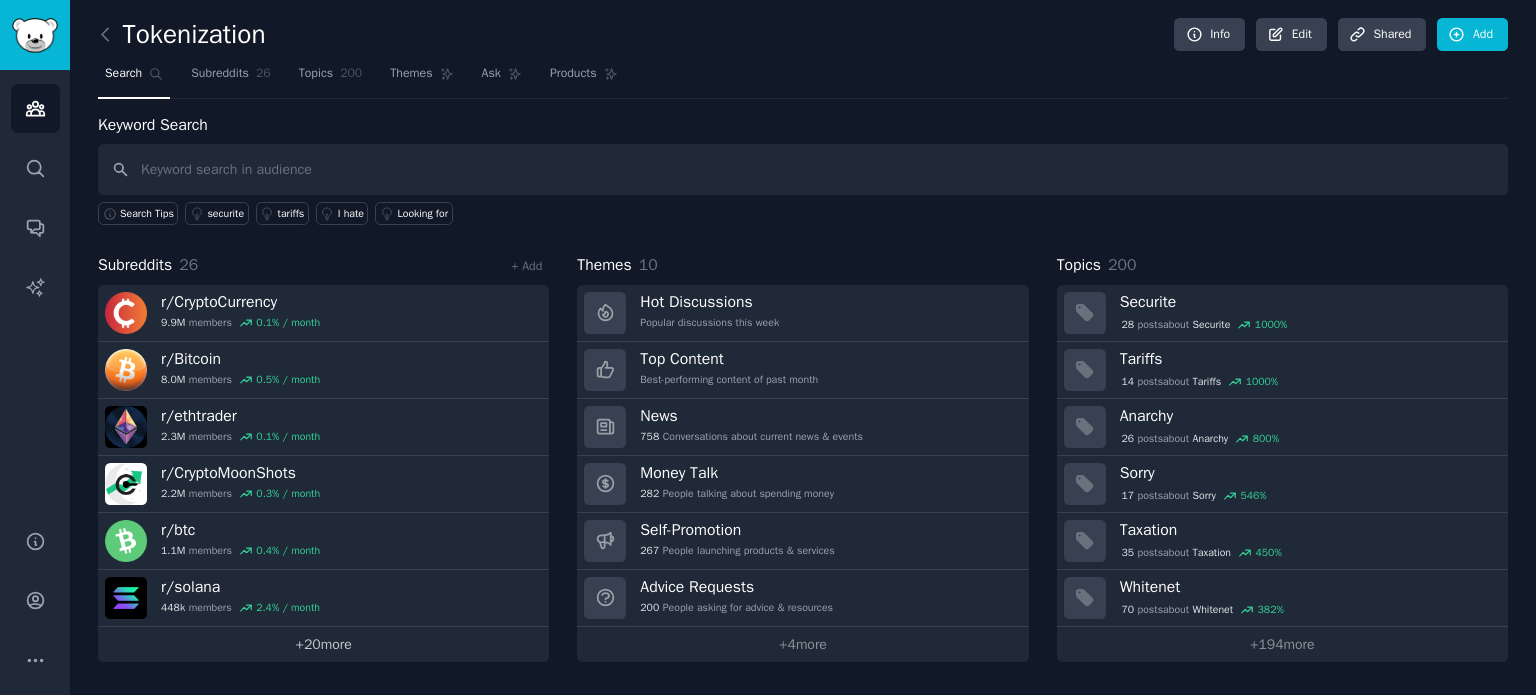 click on "+  20  more" at bounding box center [323, 644] 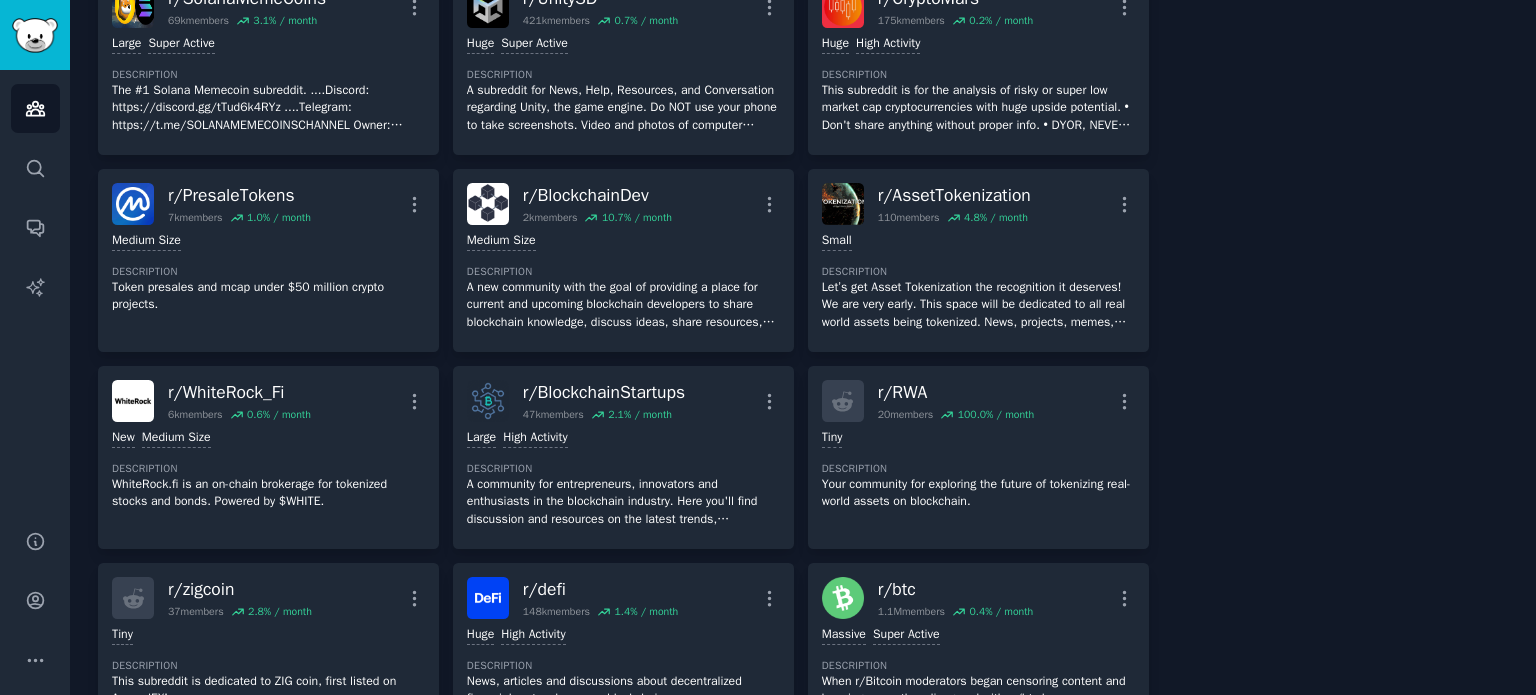 scroll, scrollTop: 564, scrollLeft: 0, axis: vertical 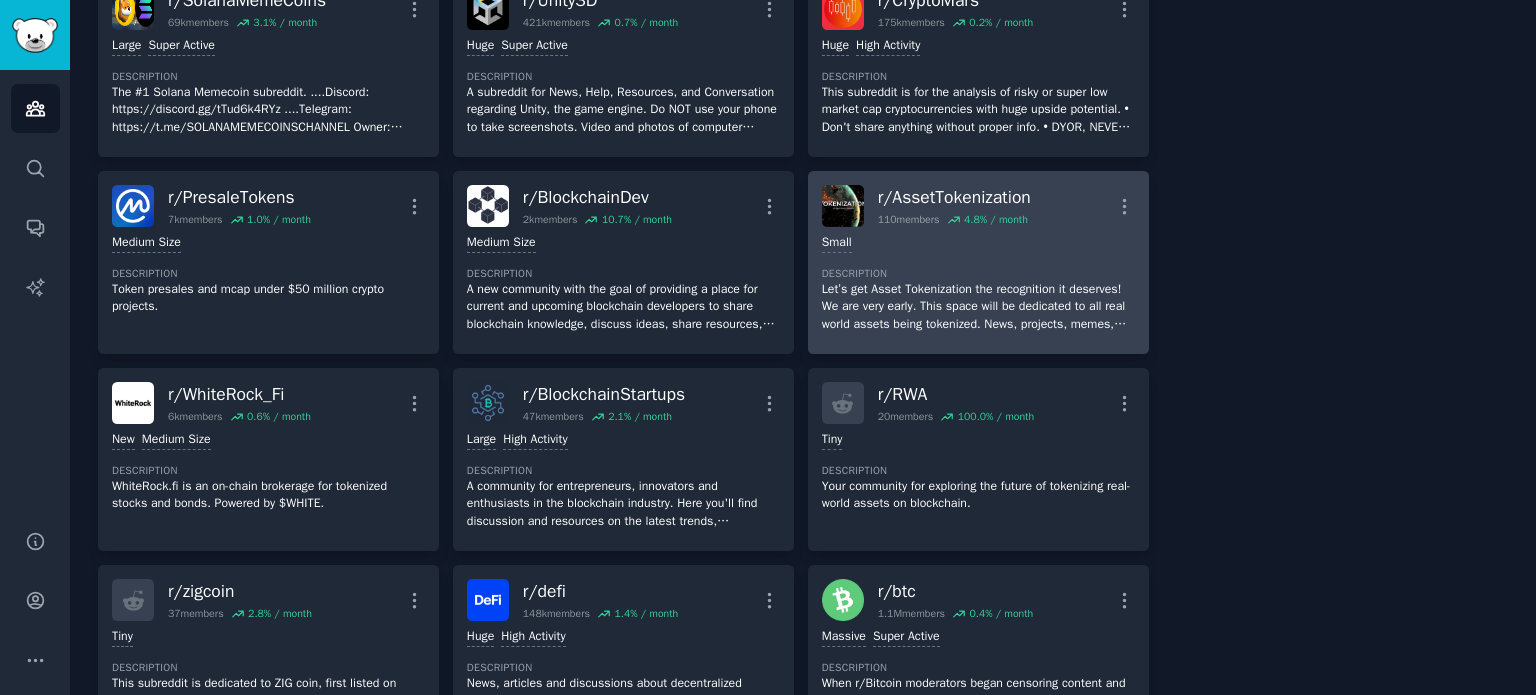click on "More" at bounding box center [1124, 206] 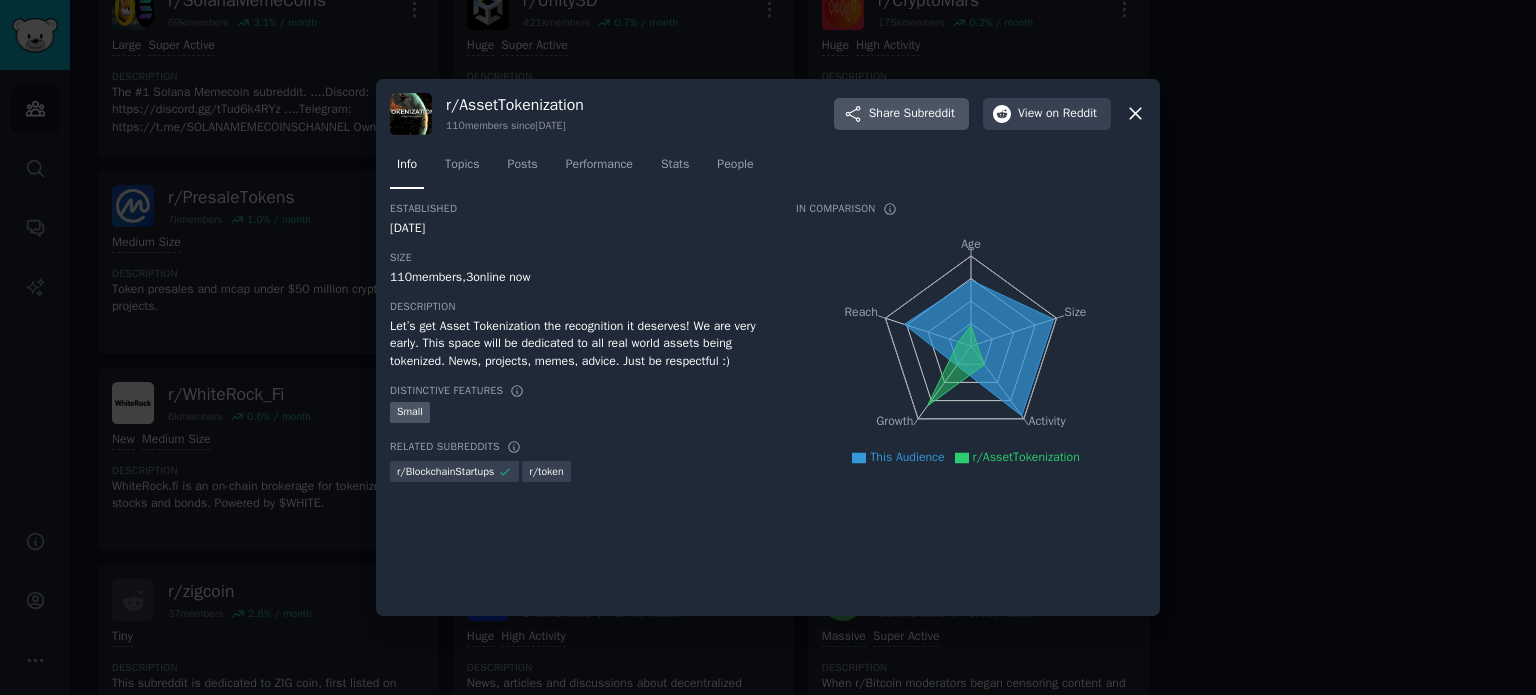 click on "Subreddit" at bounding box center (929, 114) 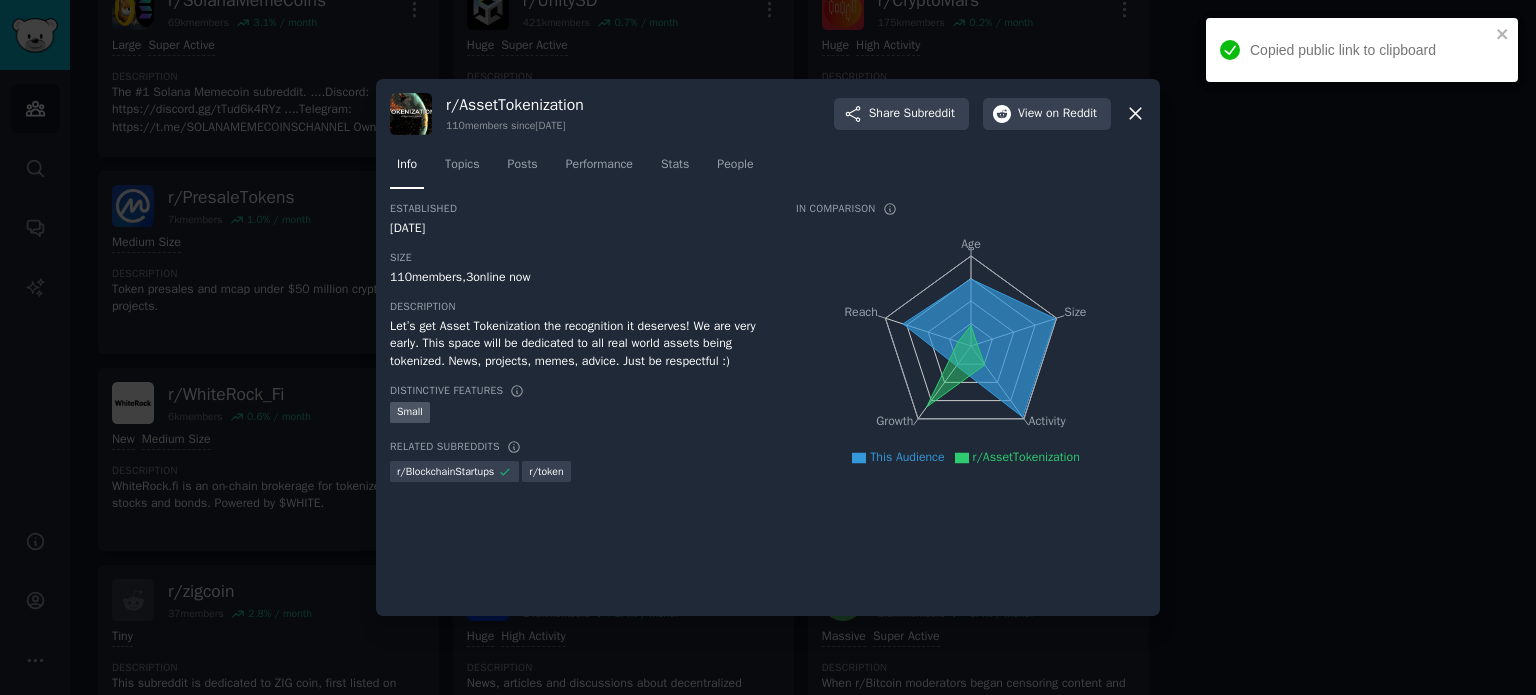 type 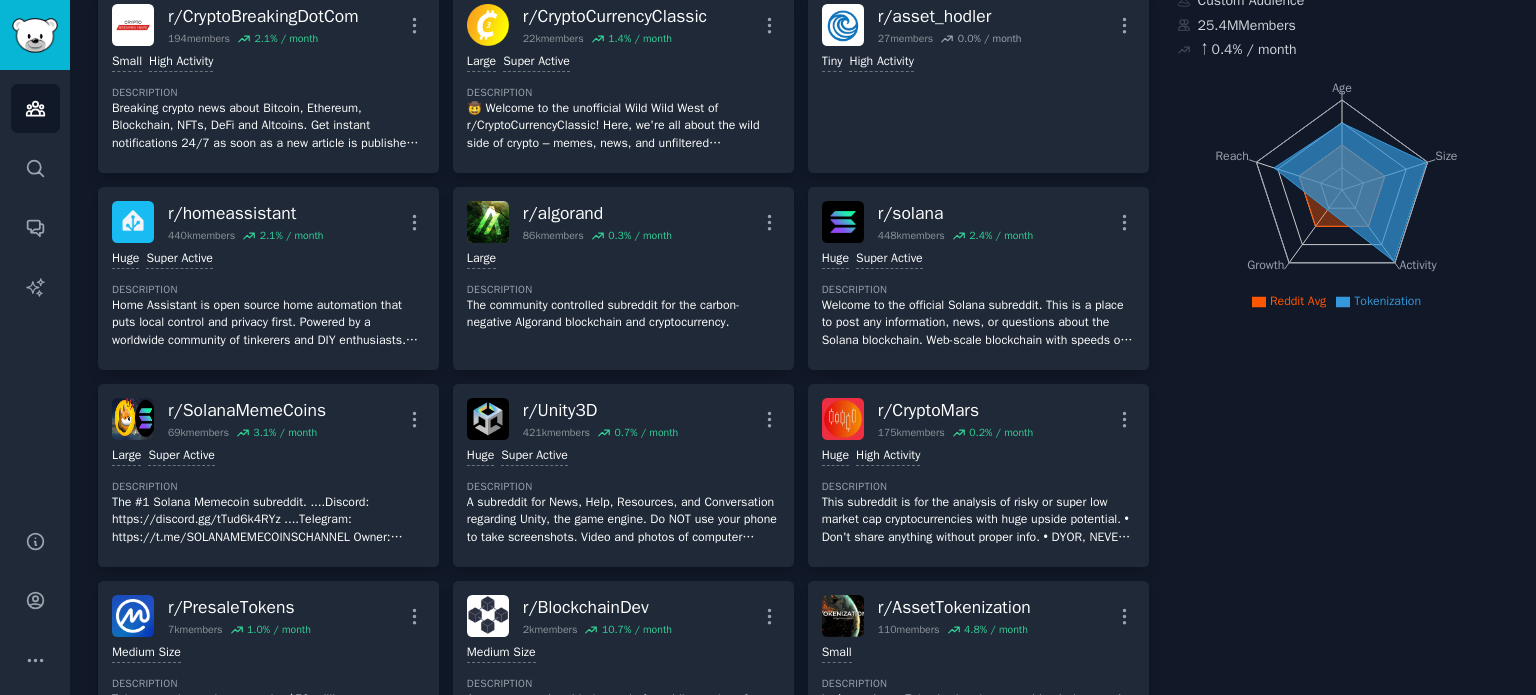 scroll, scrollTop: 0, scrollLeft: 0, axis: both 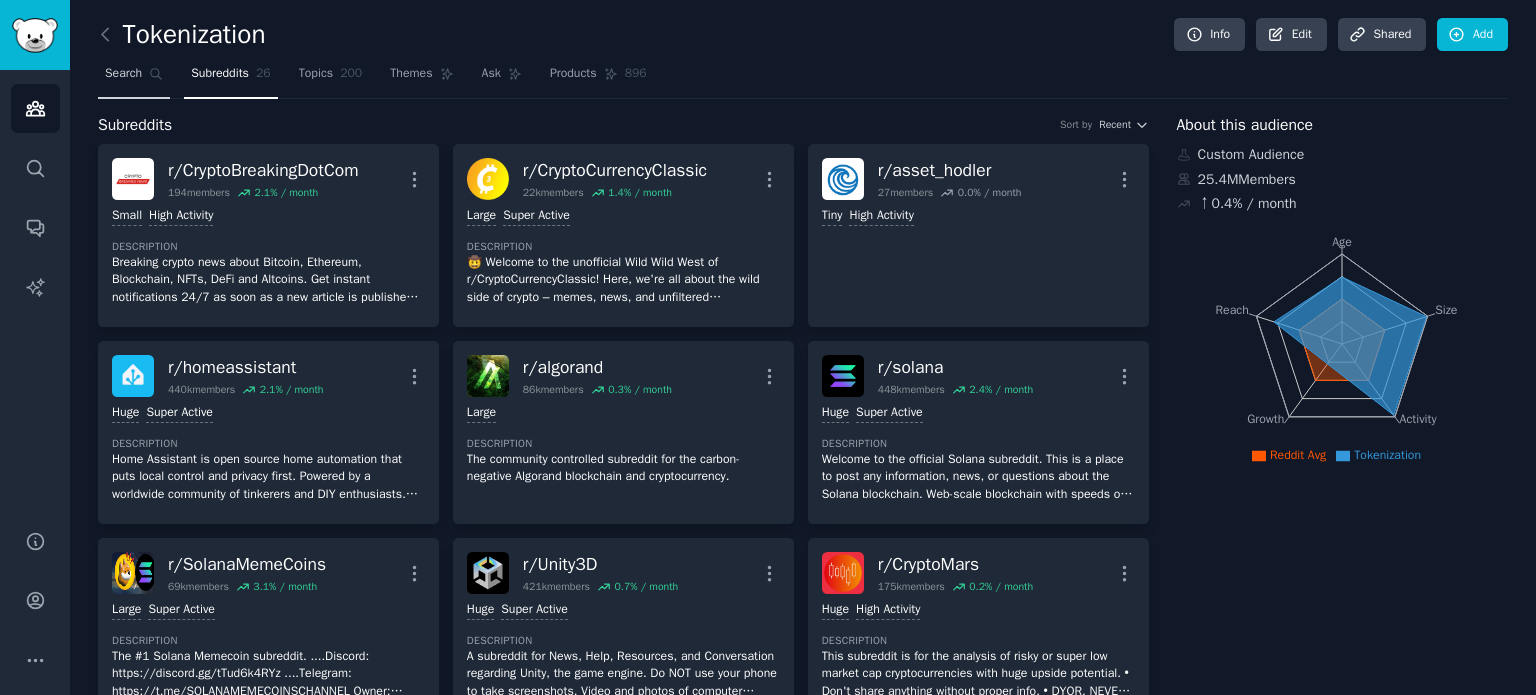 click 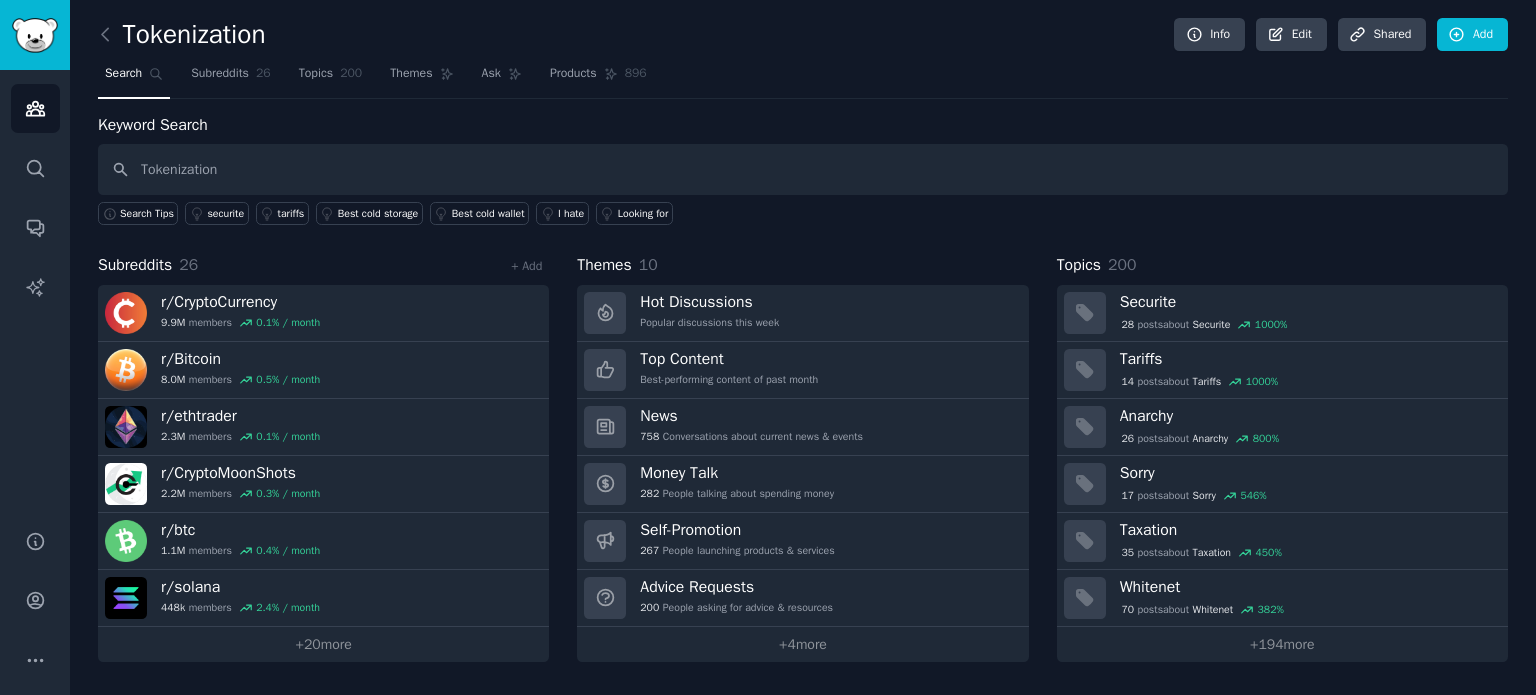 type on "Tokenization" 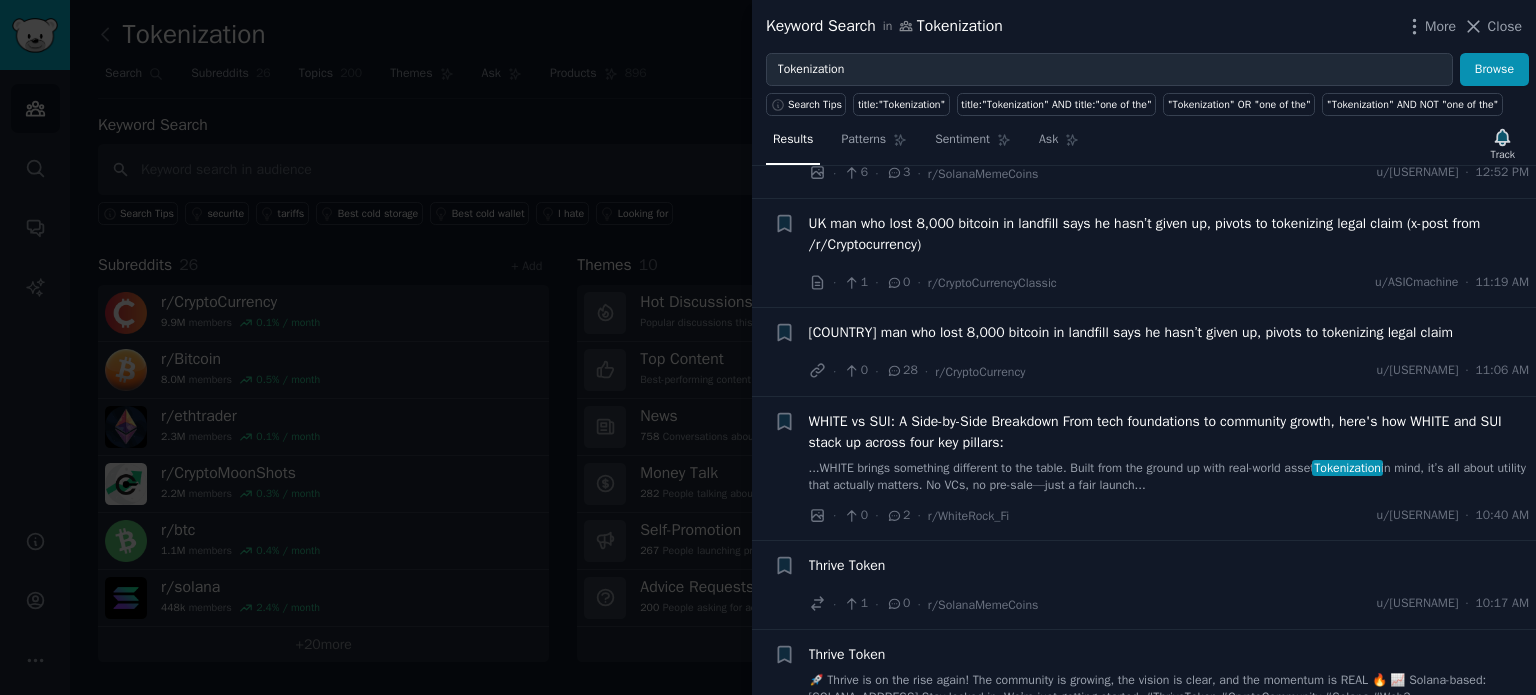 scroll, scrollTop: 336, scrollLeft: 0, axis: vertical 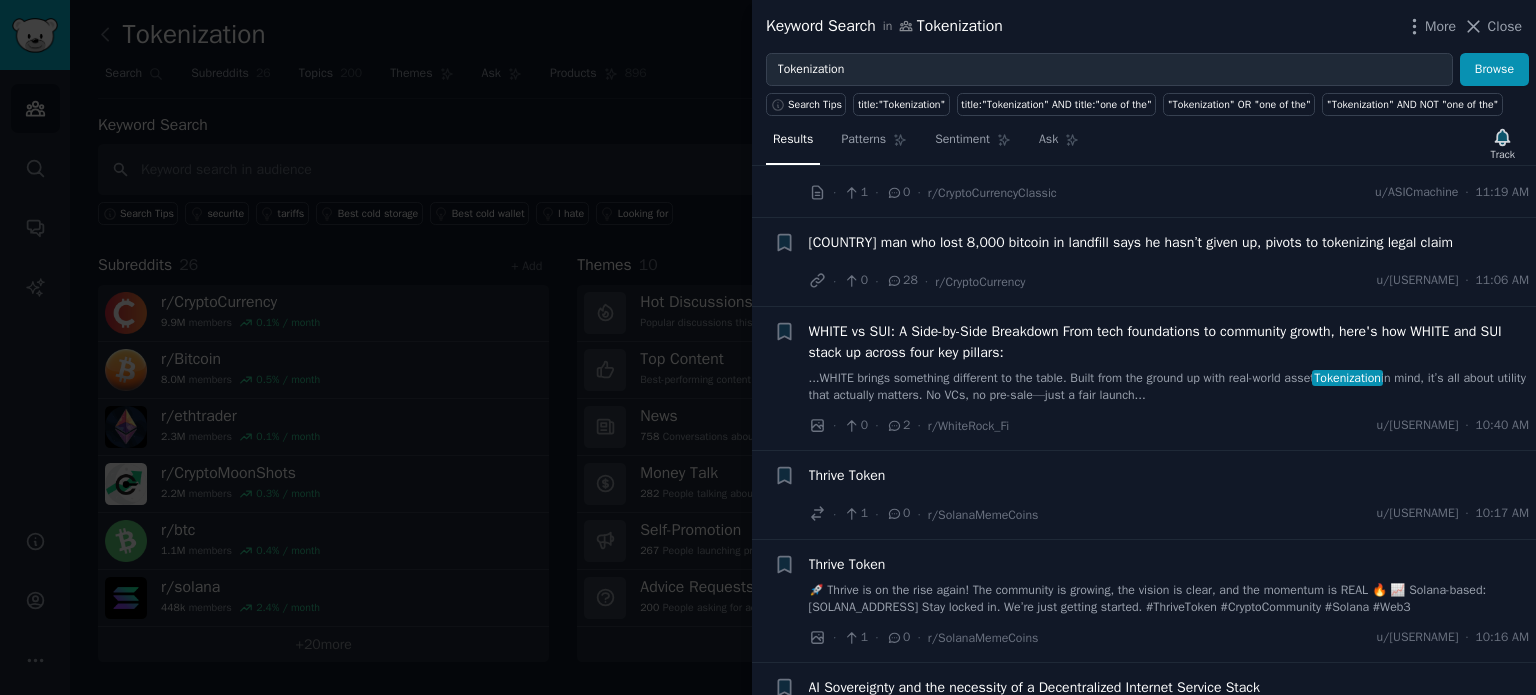 type 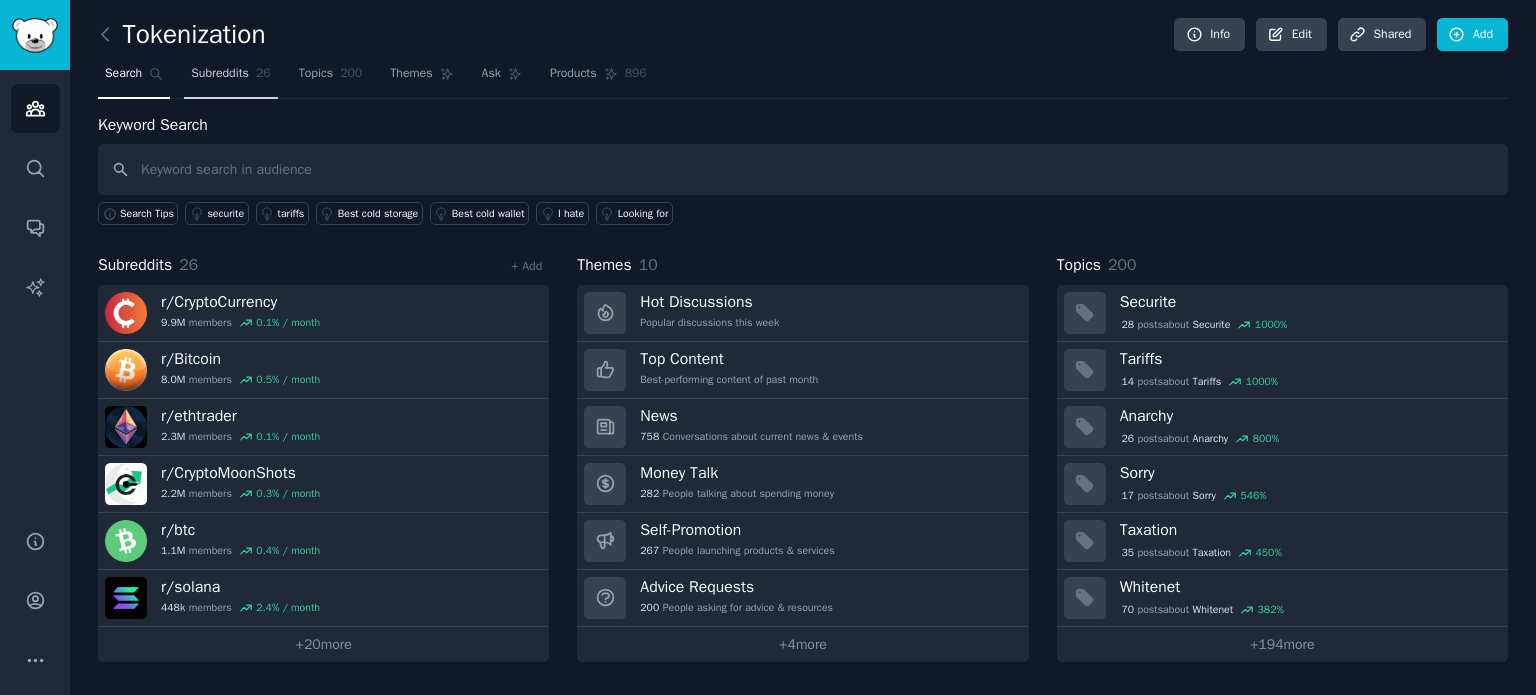 click on "Subreddits" at bounding box center (220, 74) 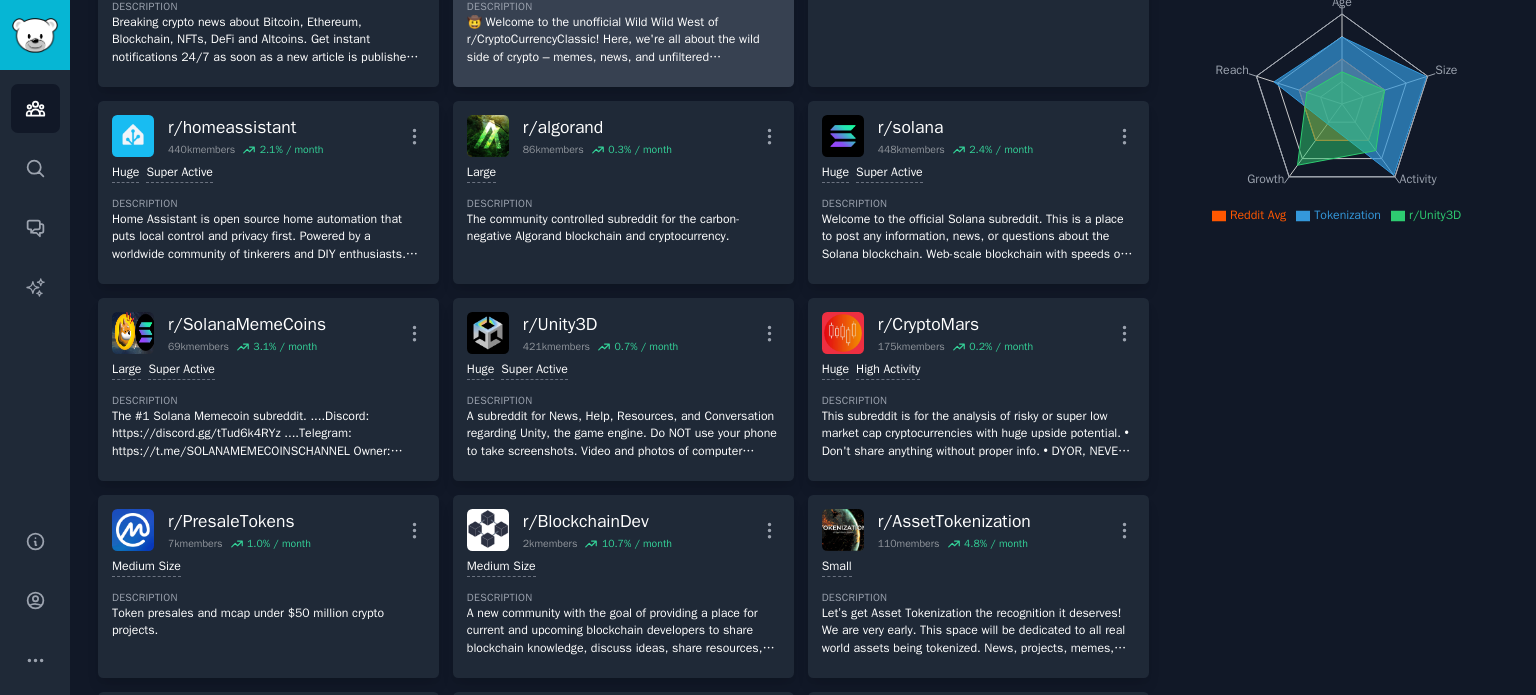 scroll, scrollTop: 239, scrollLeft: 0, axis: vertical 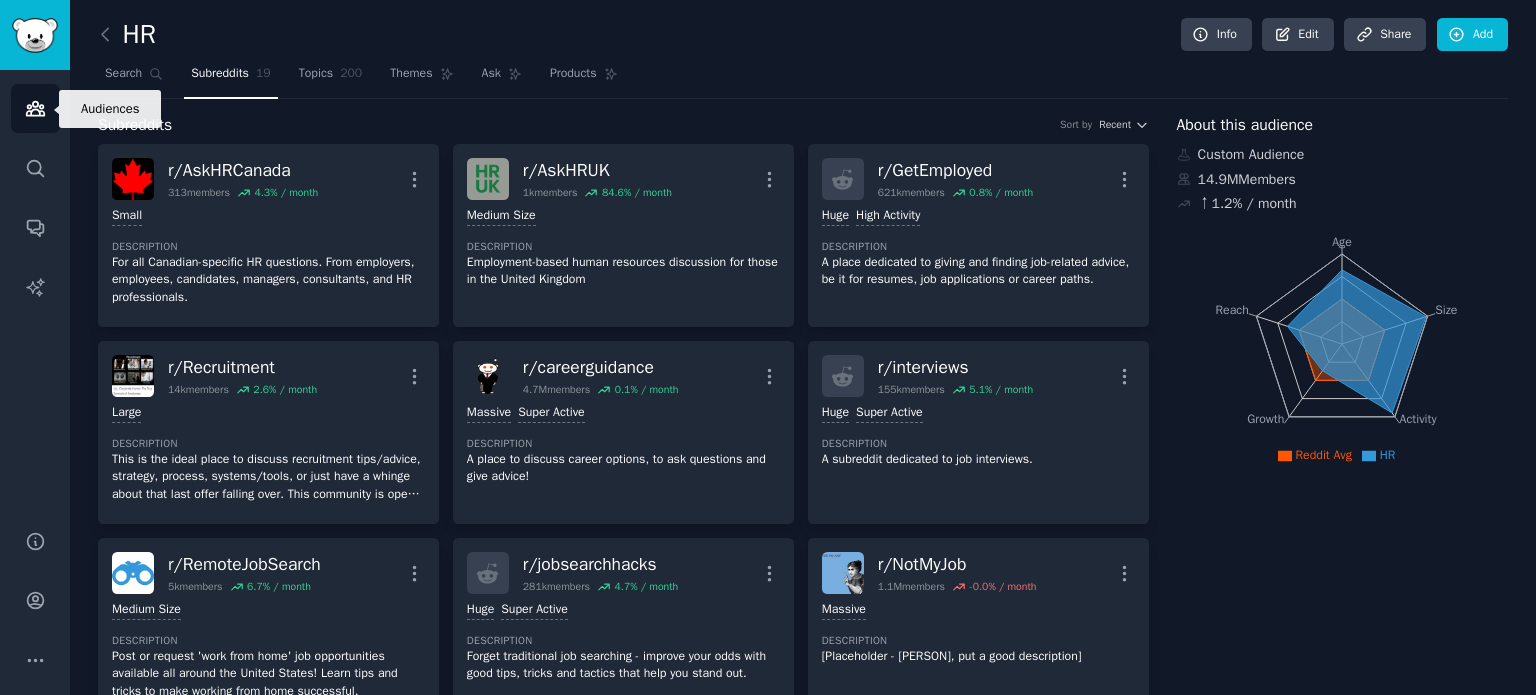 click 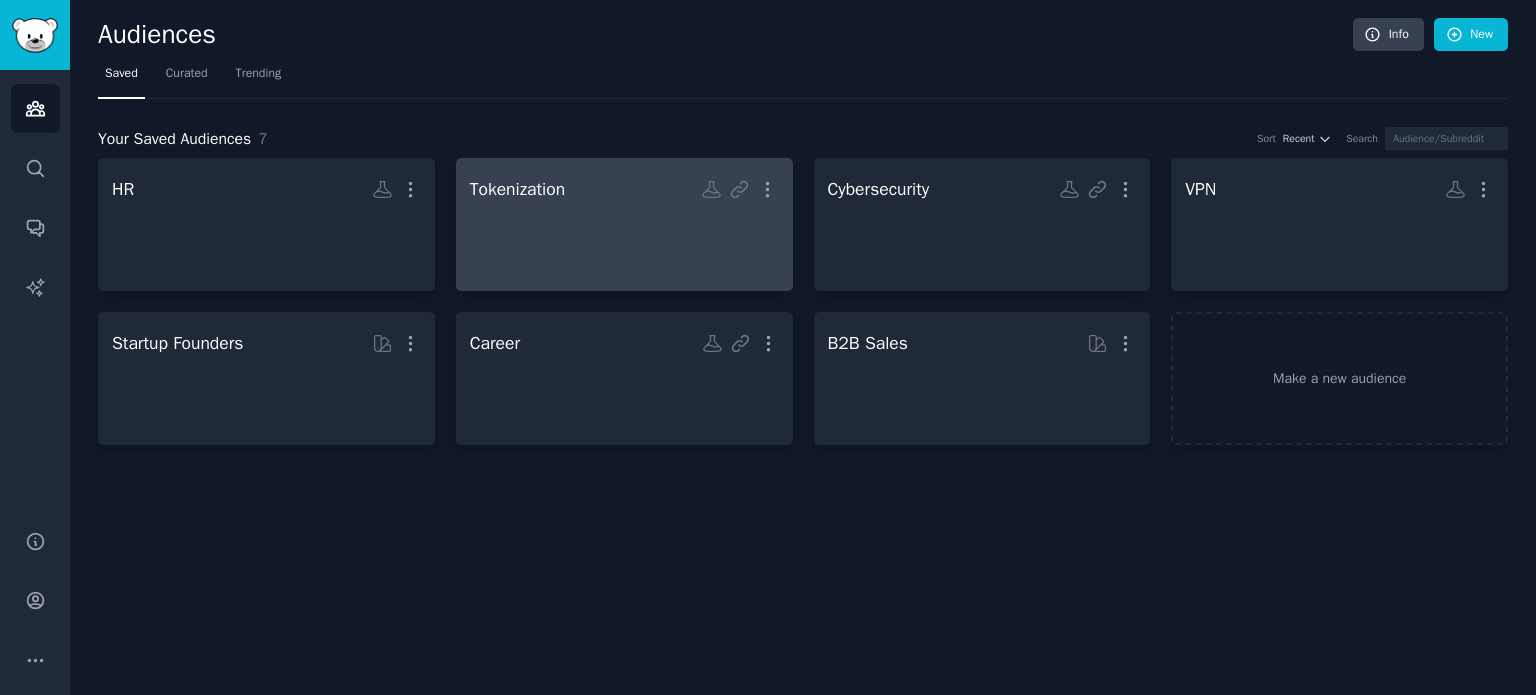 click at bounding box center (624, 242) 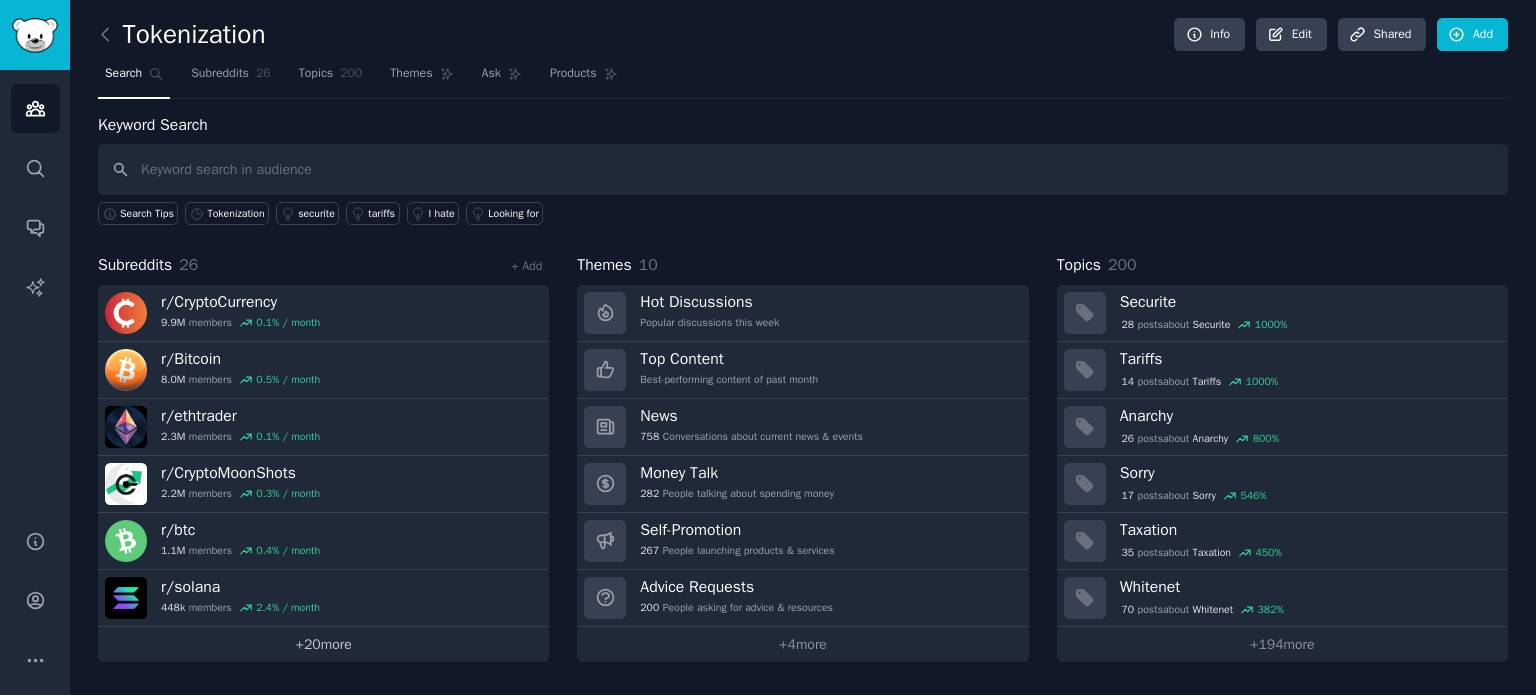 click on "+  20  more" at bounding box center [323, 644] 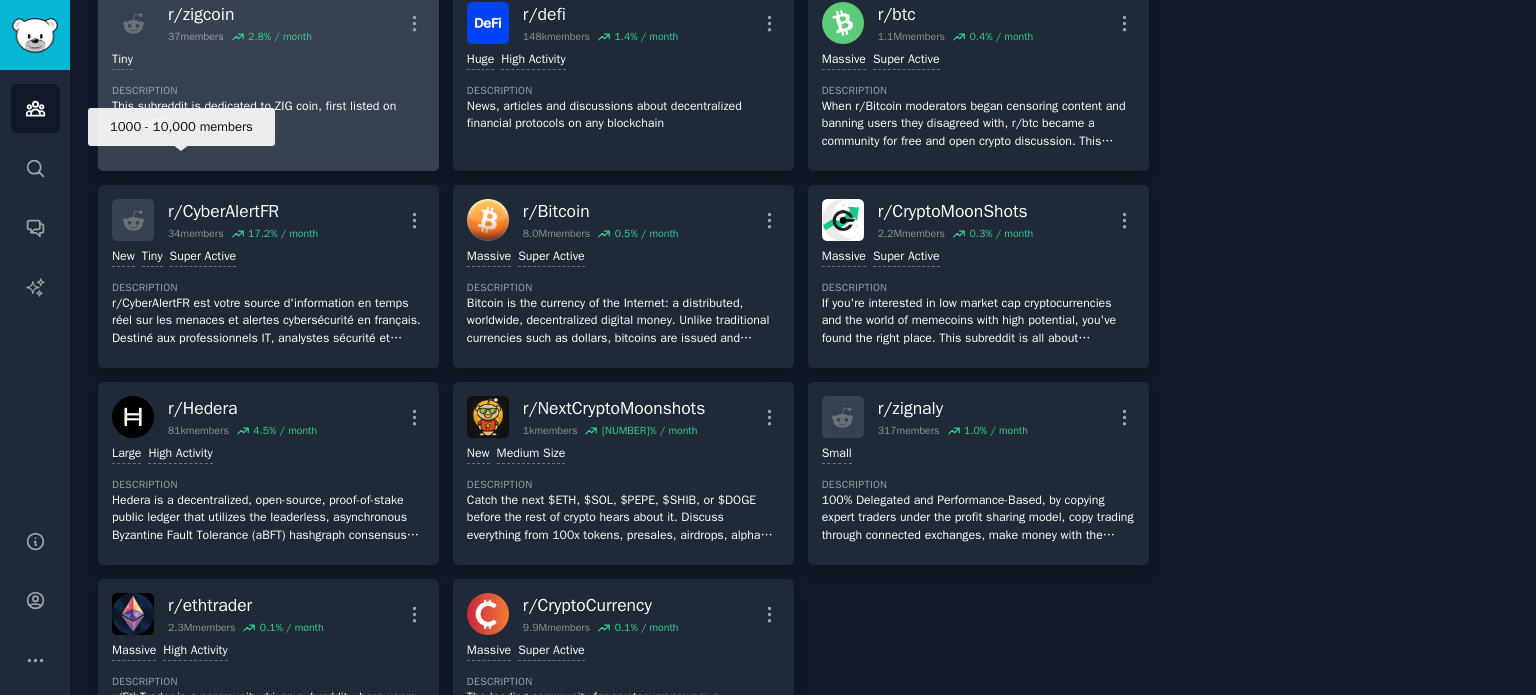 scroll, scrollTop: 0, scrollLeft: 0, axis: both 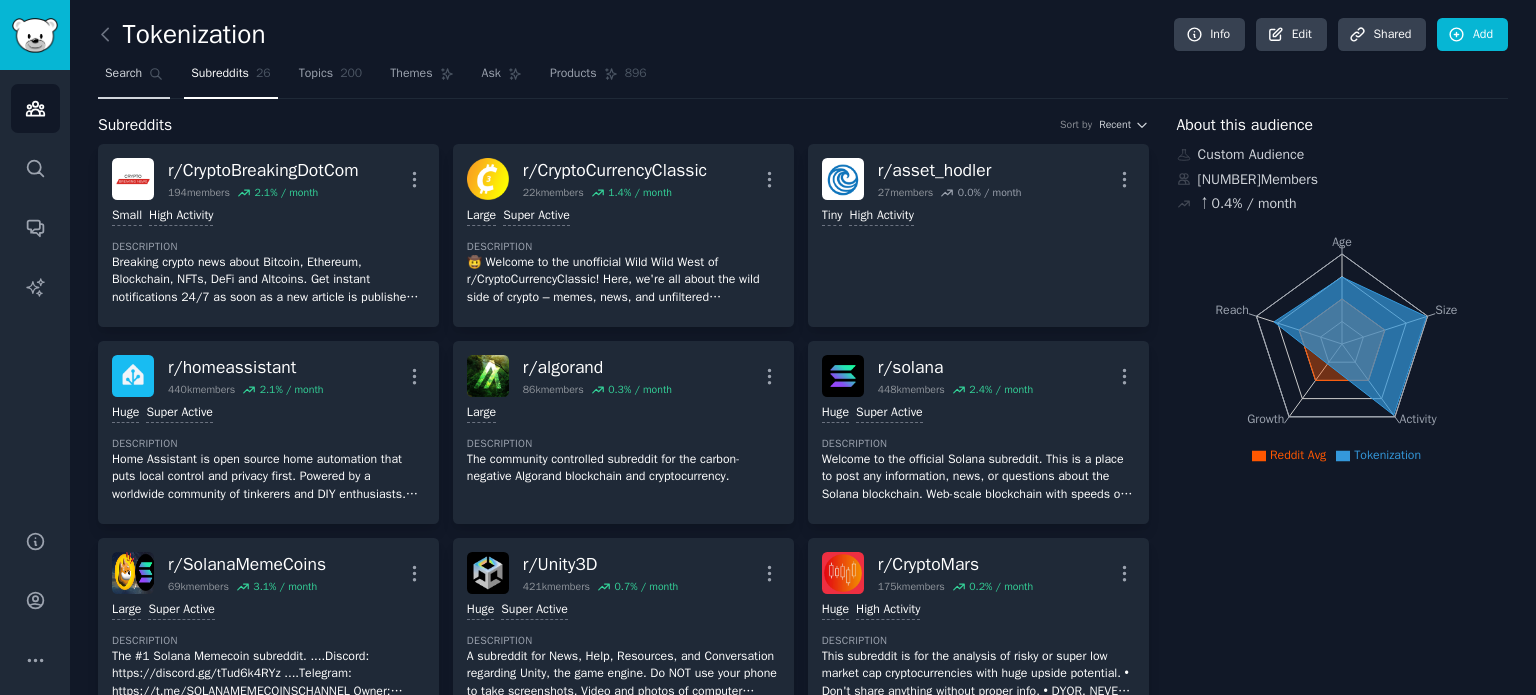 click on "Search" at bounding box center [134, 78] 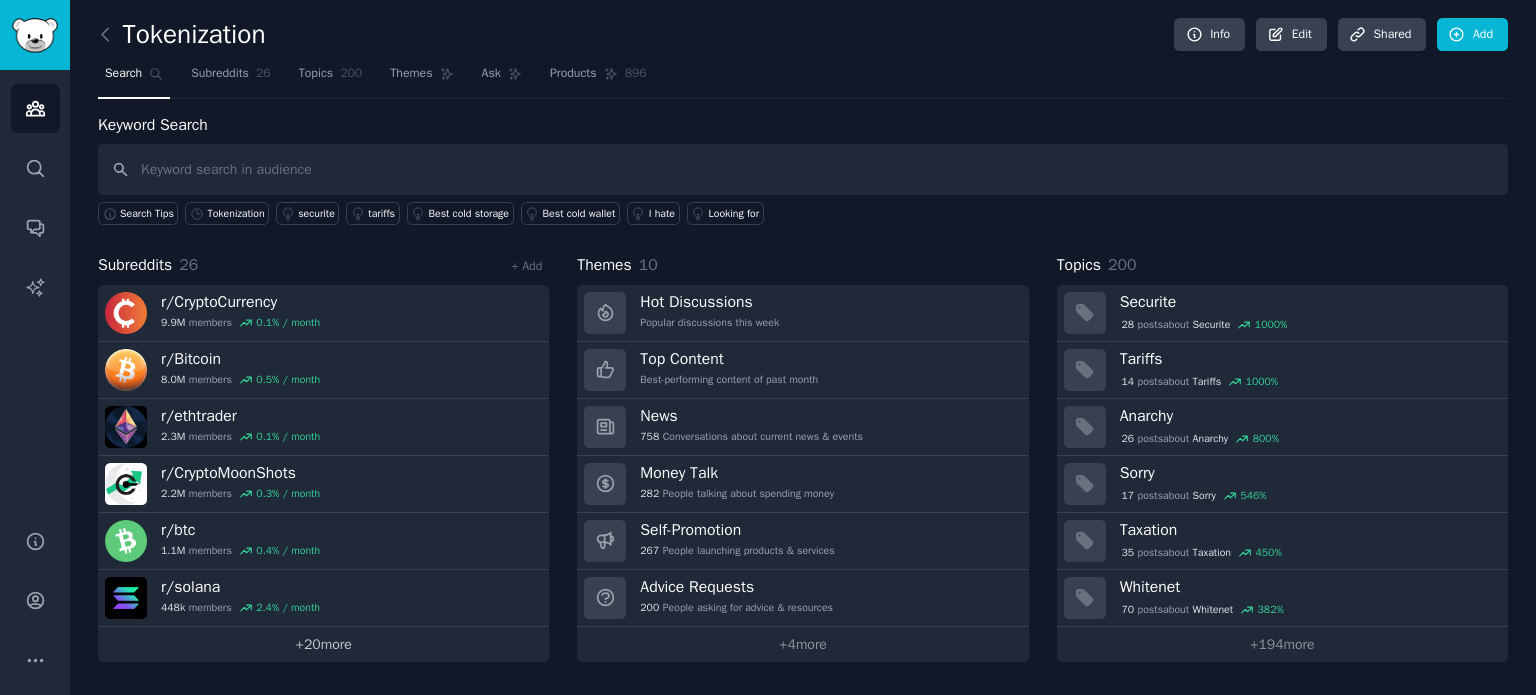 click on "+  20  more" at bounding box center [323, 644] 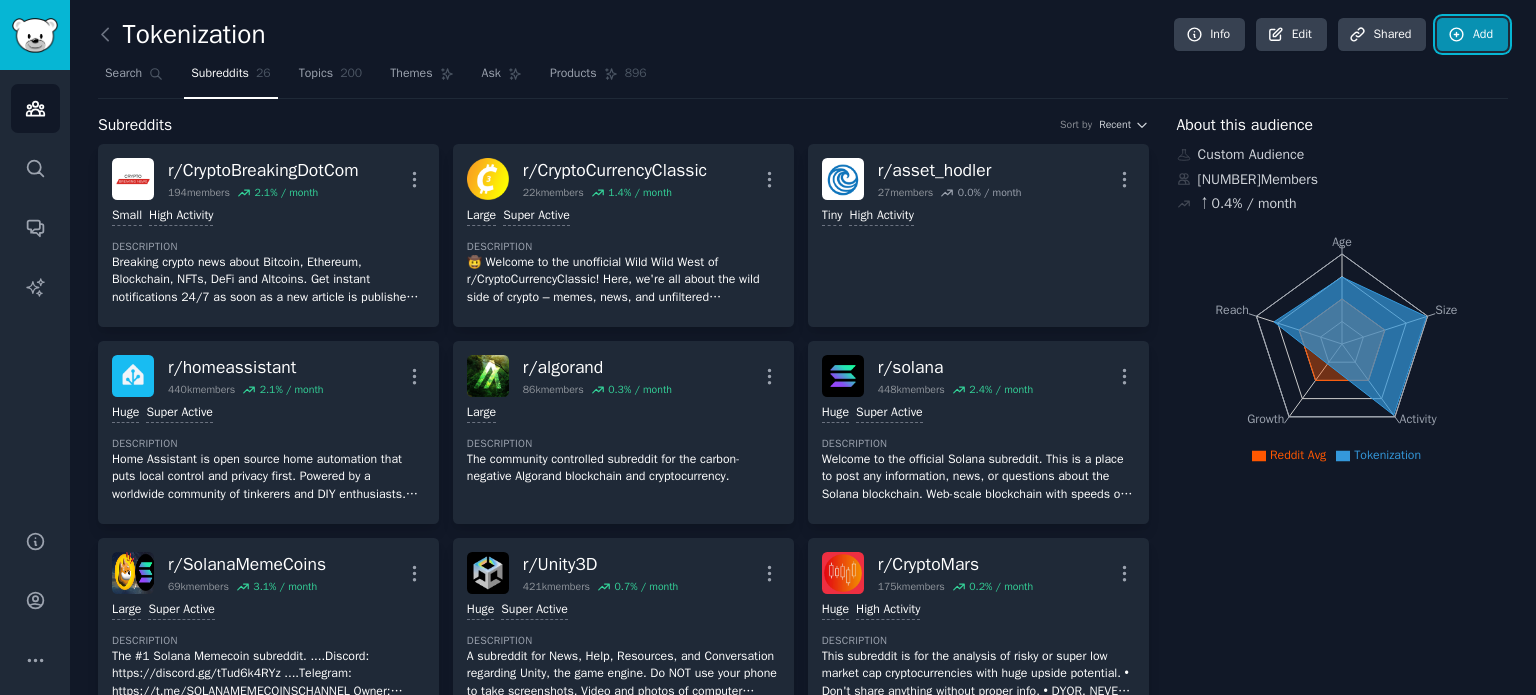 click on "Add" at bounding box center (1472, 35) 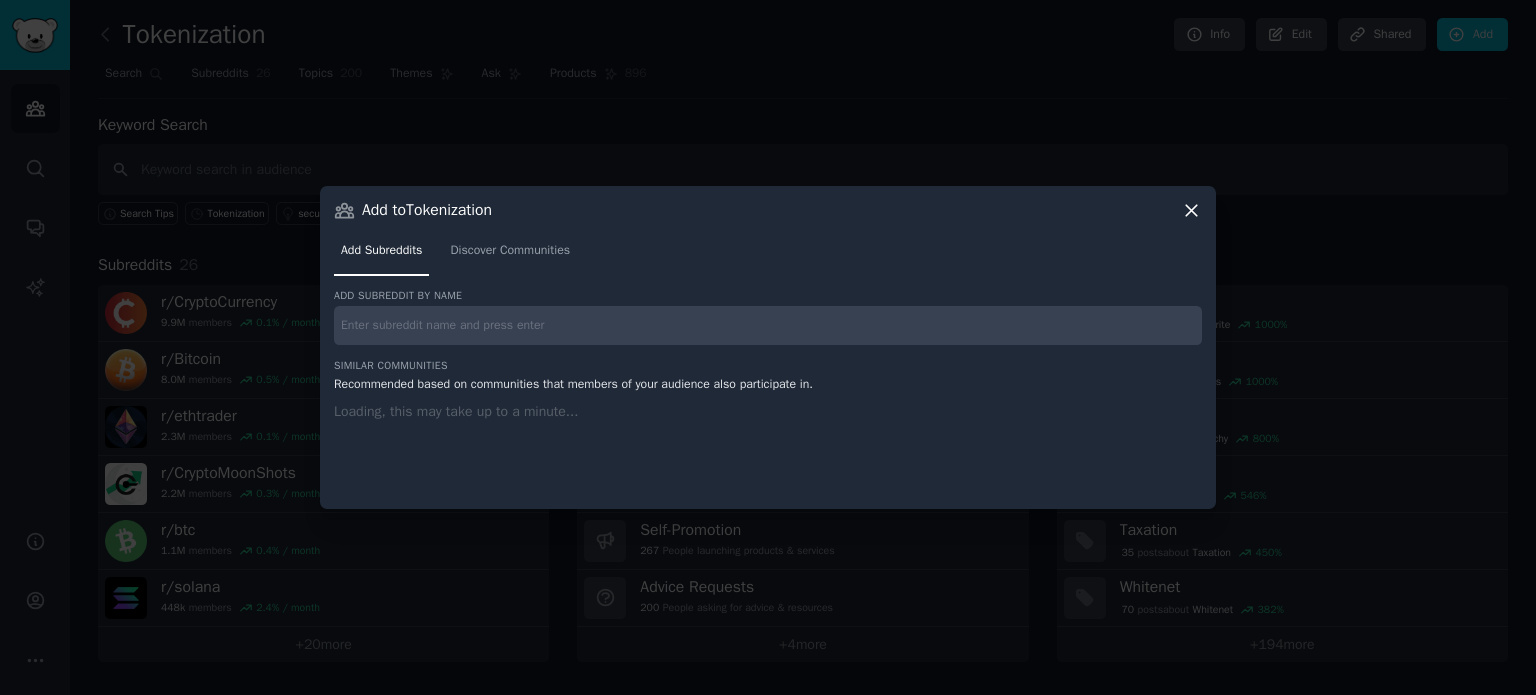 click at bounding box center (768, 325) 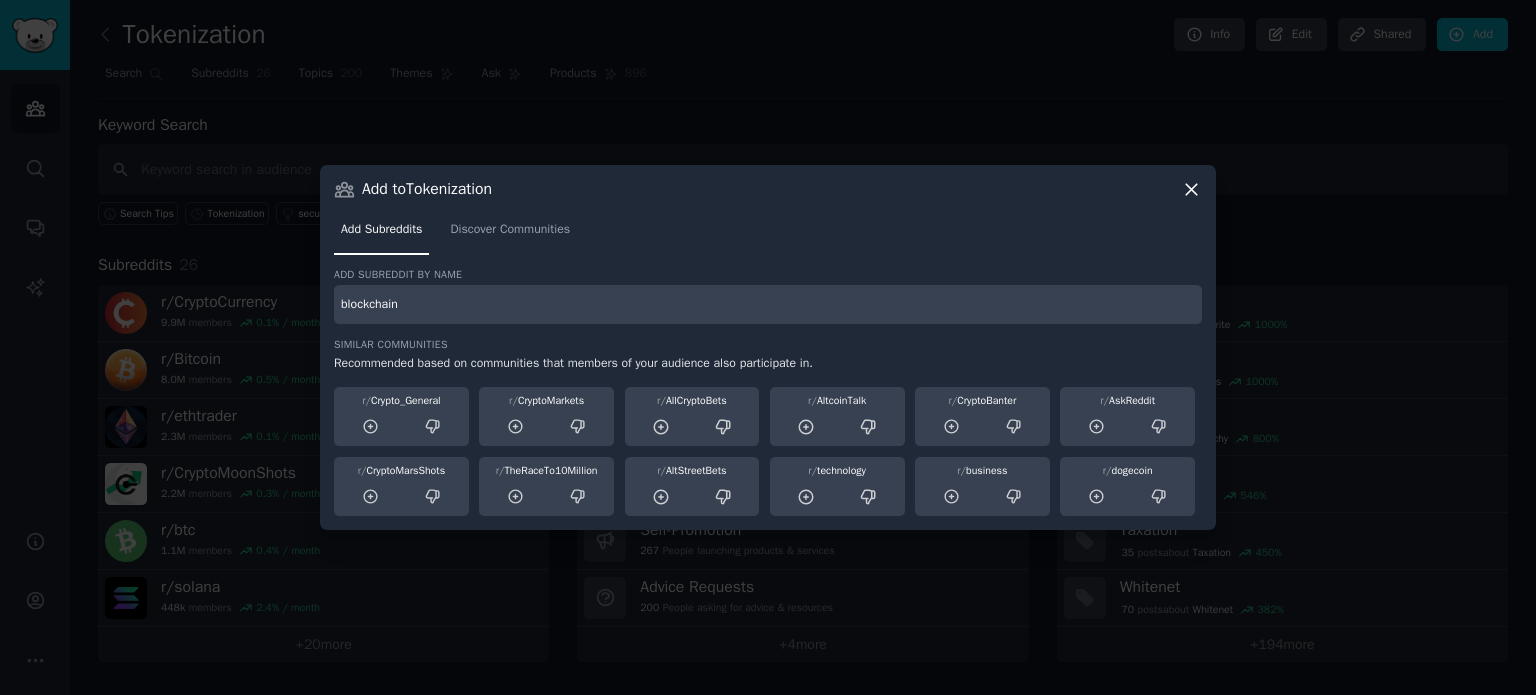 type on "blockchain" 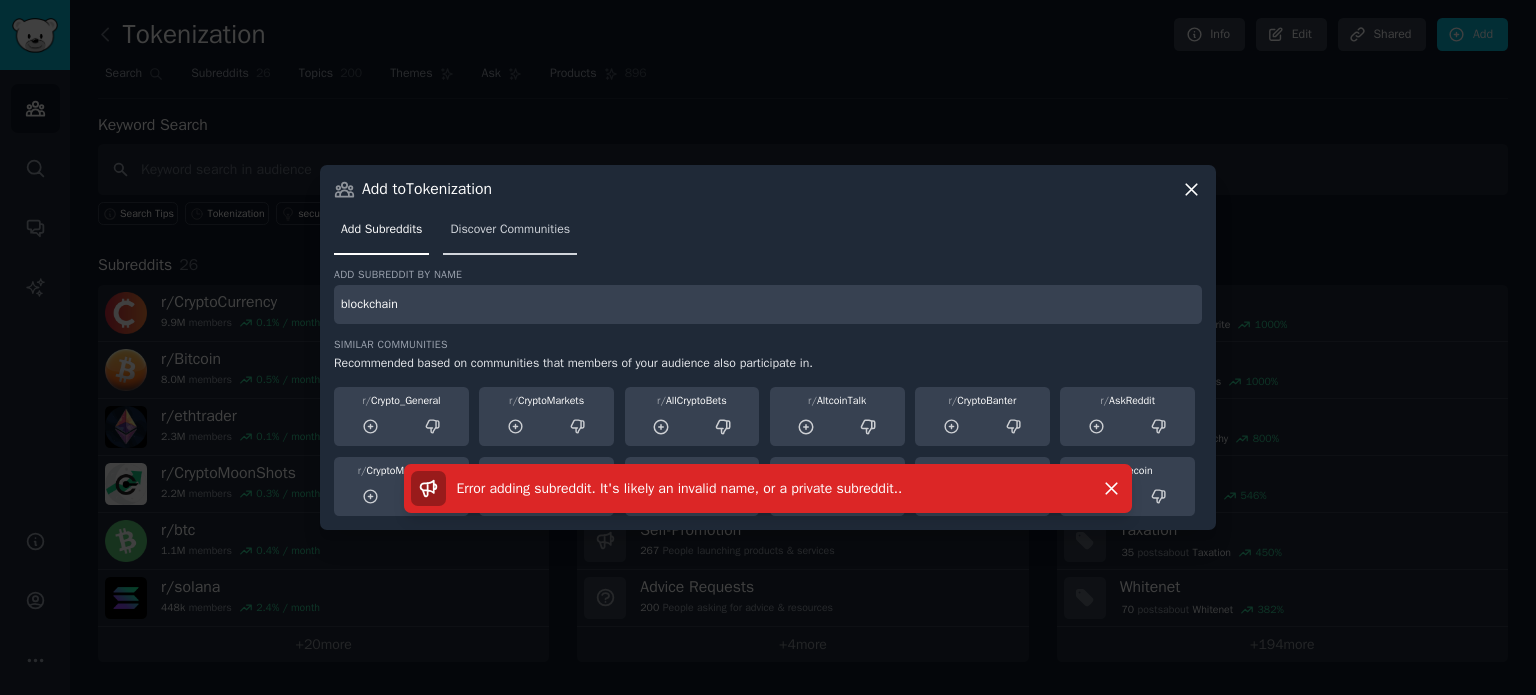 click on "Discover Communities" at bounding box center [510, 230] 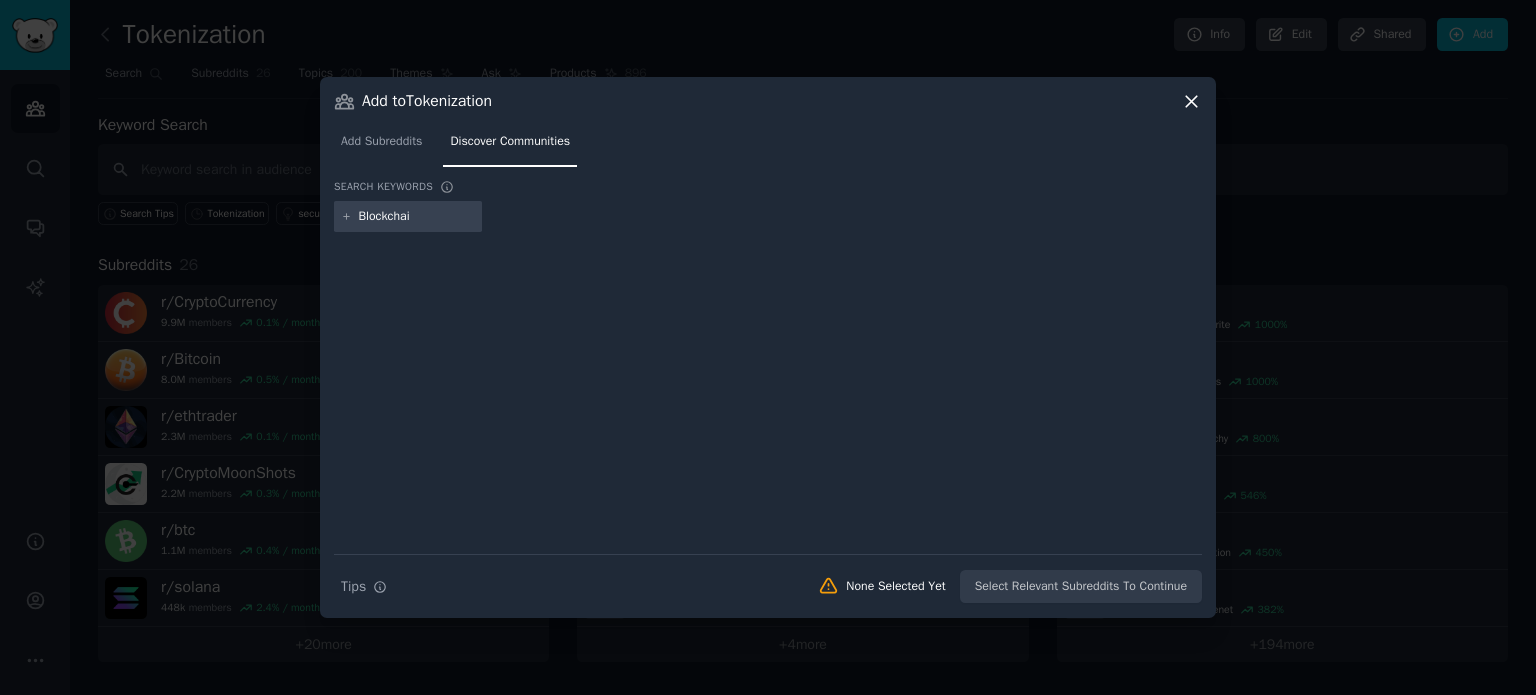 type on "Blockchain" 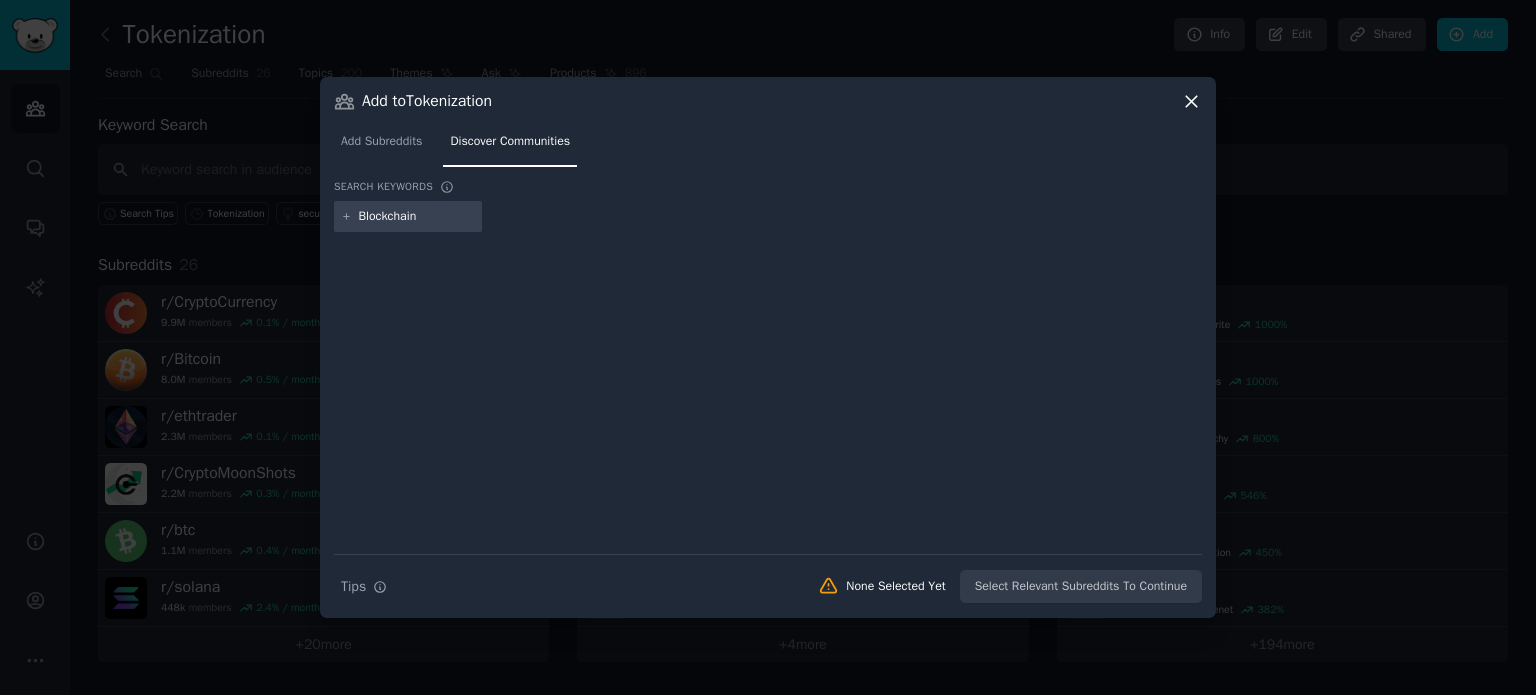type 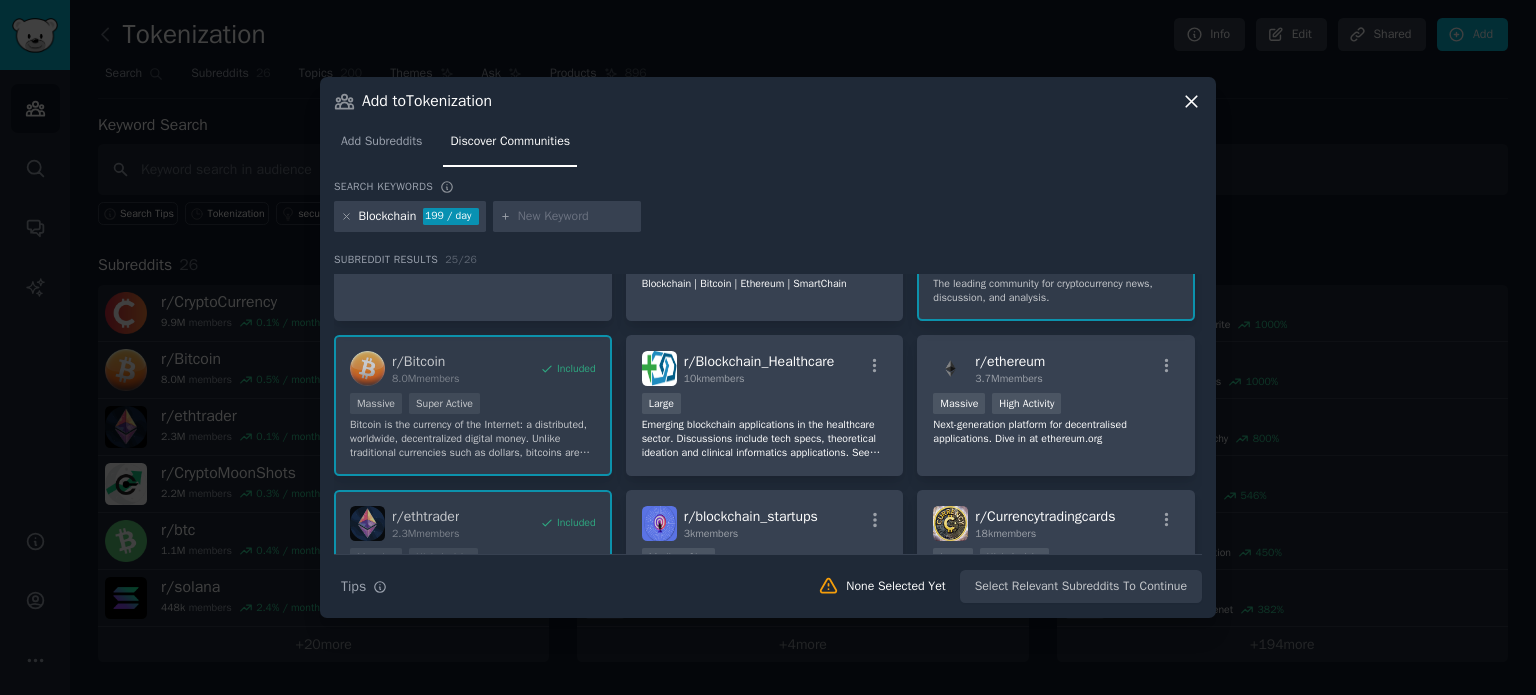 scroll, scrollTop: 166, scrollLeft: 0, axis: vertical 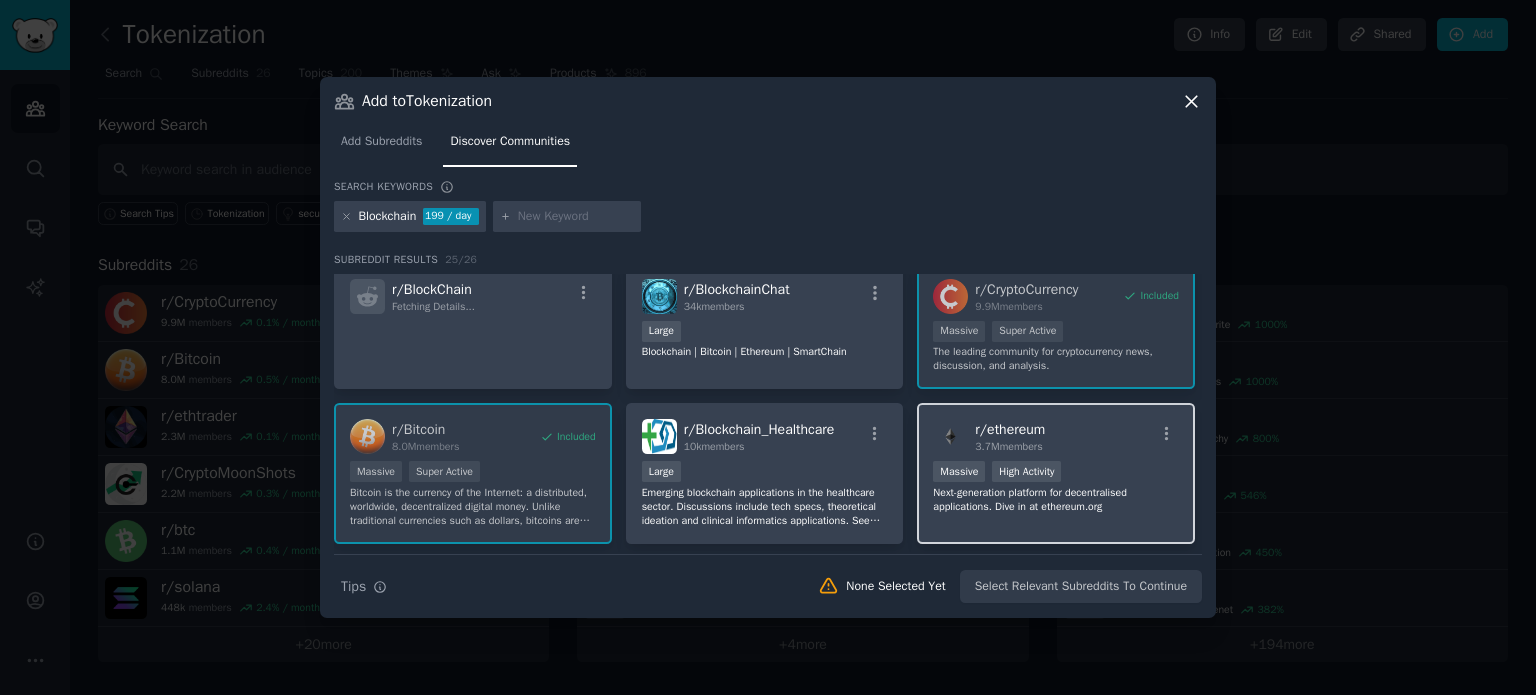 click on "r/ethereum 3.7M members Massive High Activity Next-generation platform for decentralised applications.
Dive in at ethereum.org" at bounding box center [1056, 473] 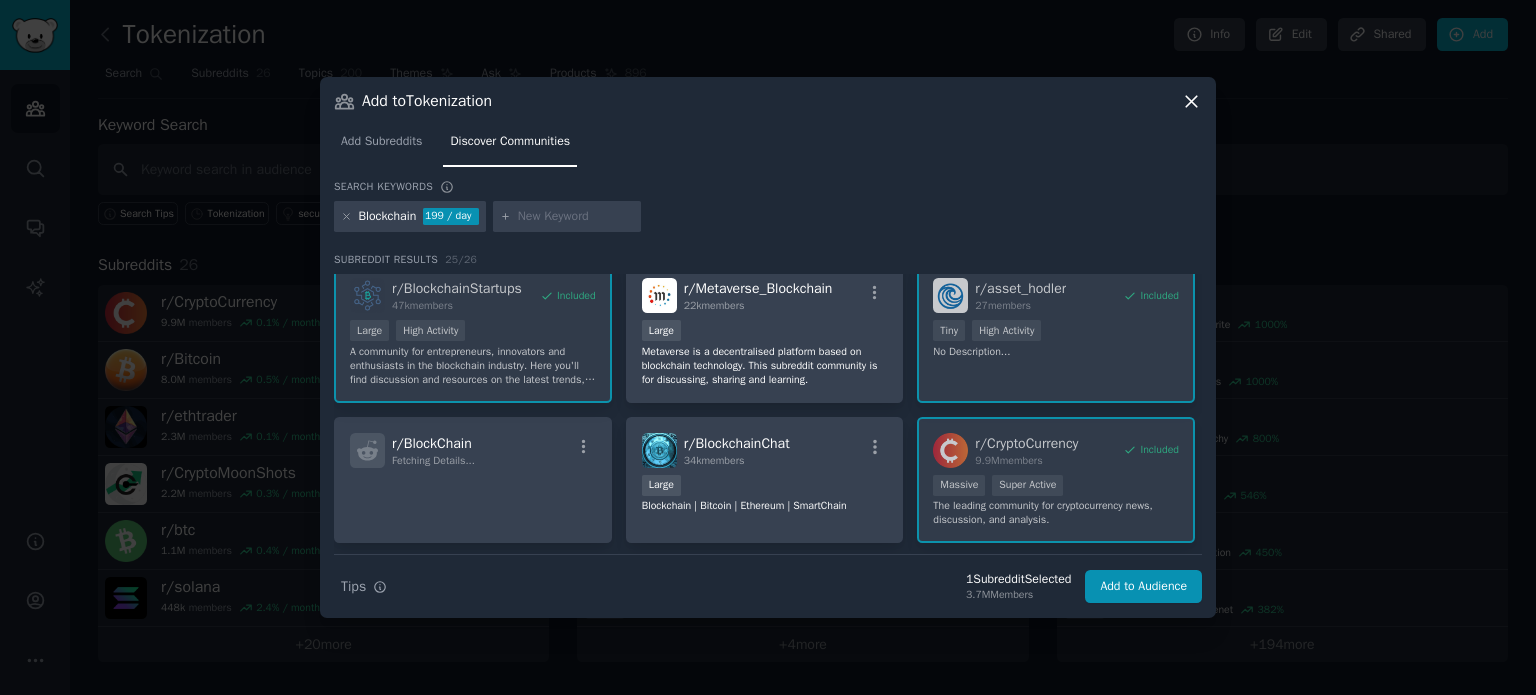 scroll, scrollTop: 0, scrollLeft: 0, axis: both 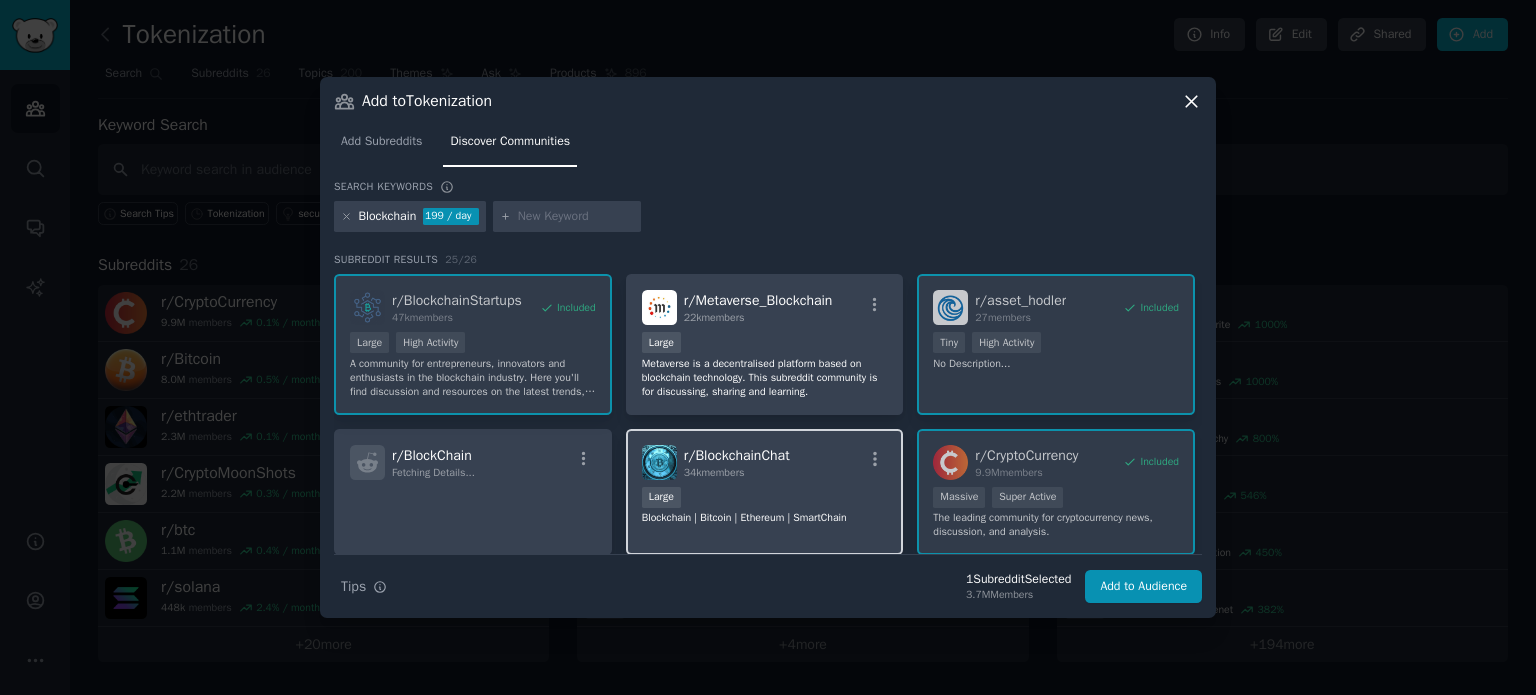 click on "r/ BlockchainChat 34k  members" at bounding box center (765, 462) 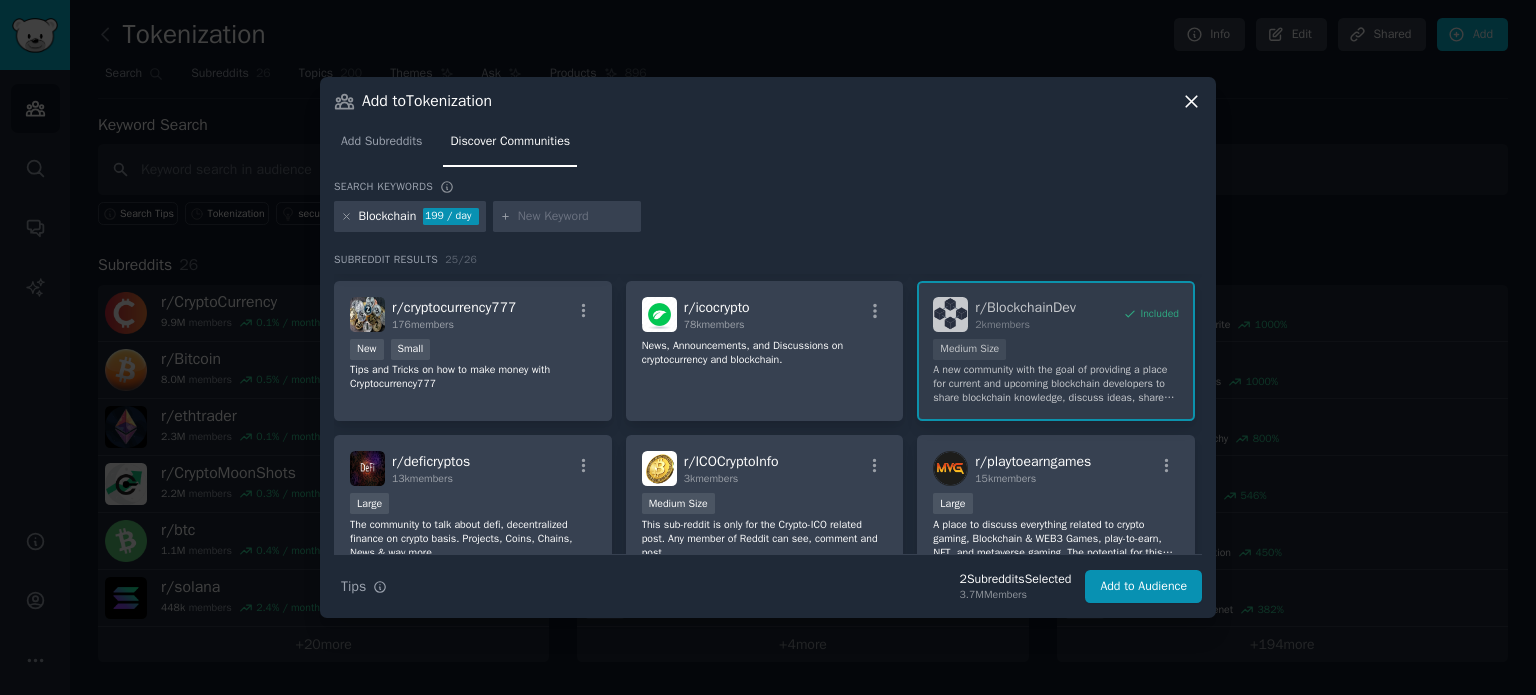 scroll, scrollTop: 751, scrollLeft: 0, axis: vertical 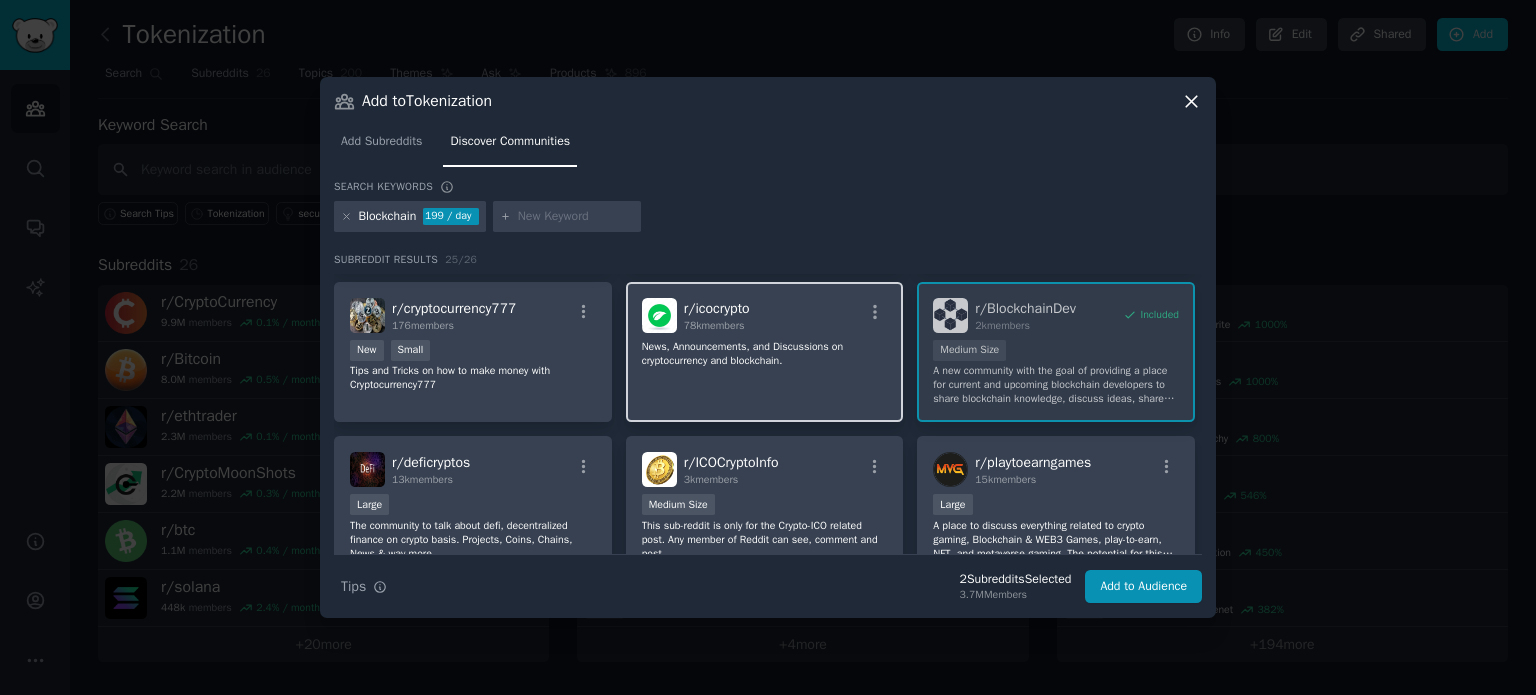 click on "r/icocrypto 78k members News, Announcements, and Discussions on cryptocurrency and blockchain." at bounding box center [765, 352] 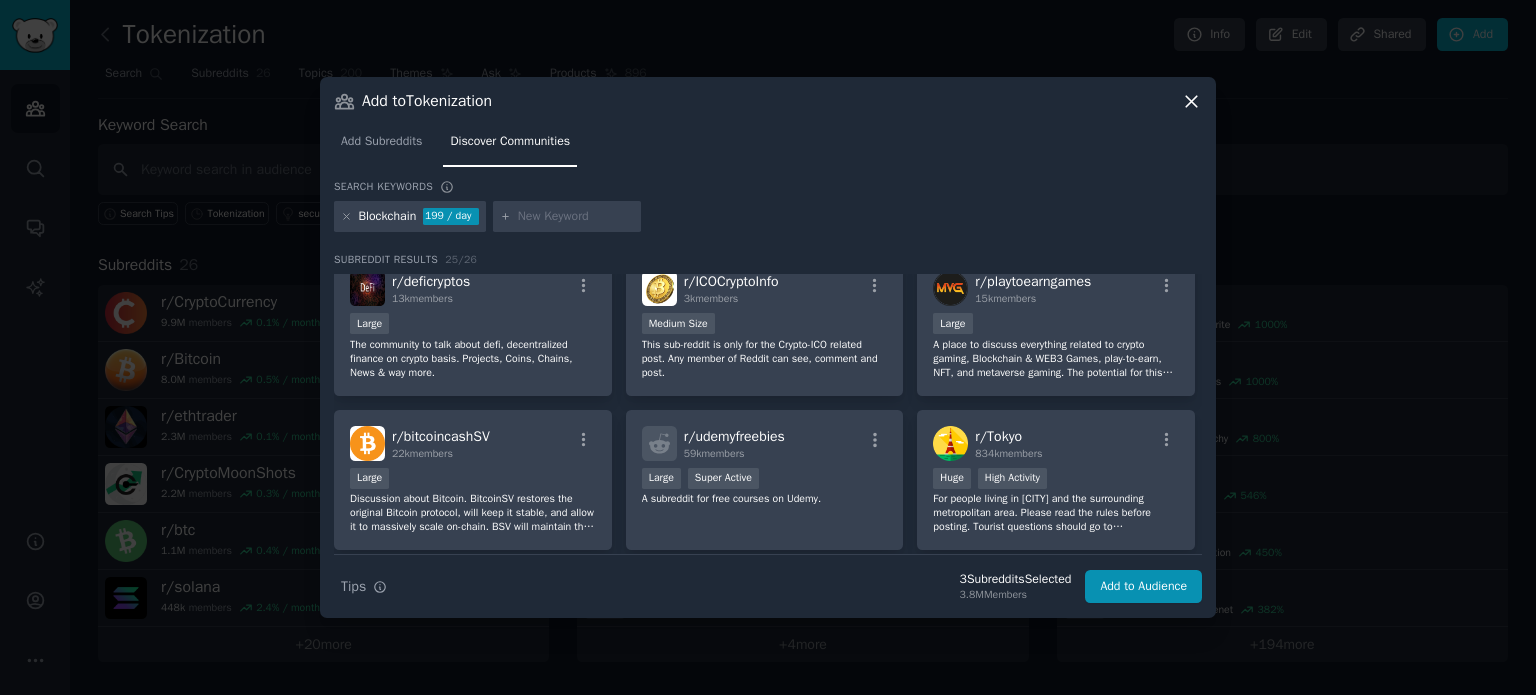 scroll, scrollTop: 920, scrollLeft: 0, axis: vertical 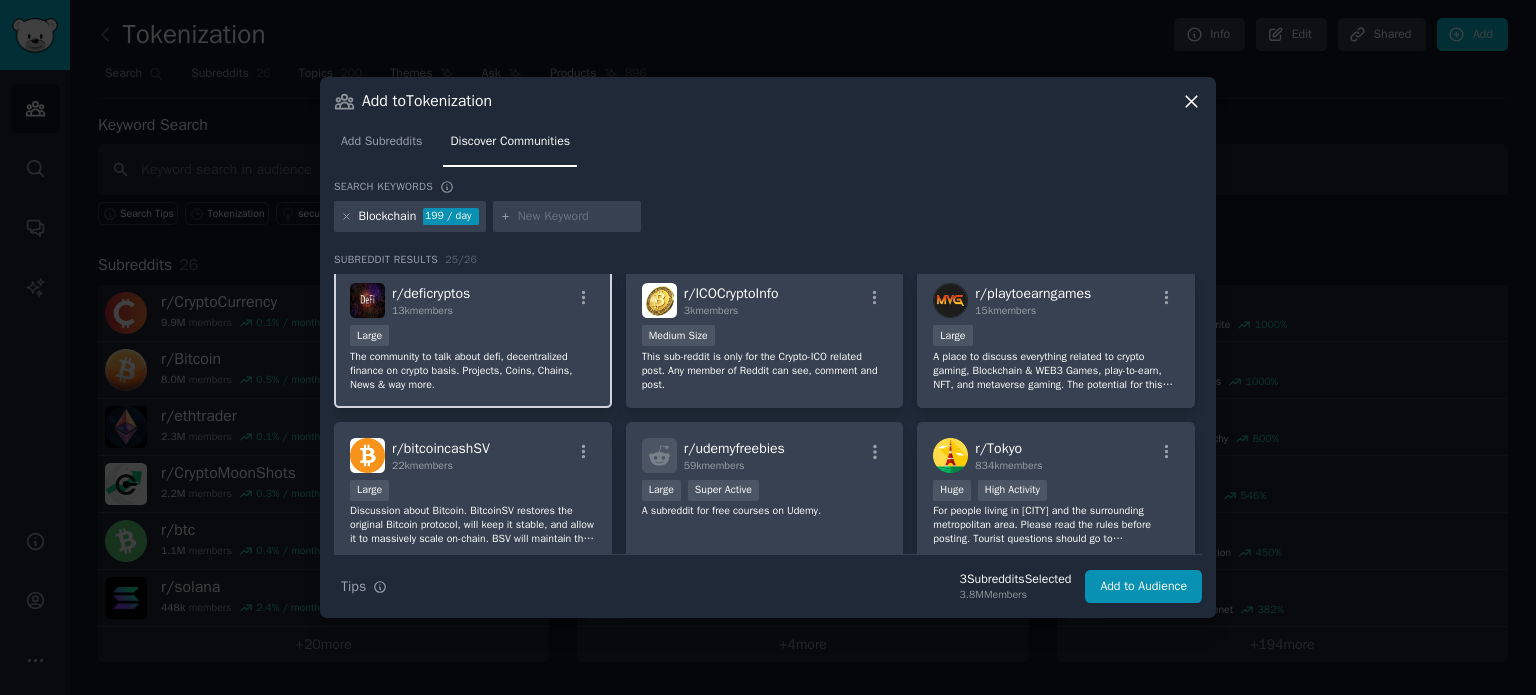 click on "The community to talk about defi, decentralized finance on crypto basis. Projects, Coins, Chains, News & way more." at bounding box center (473, 371) 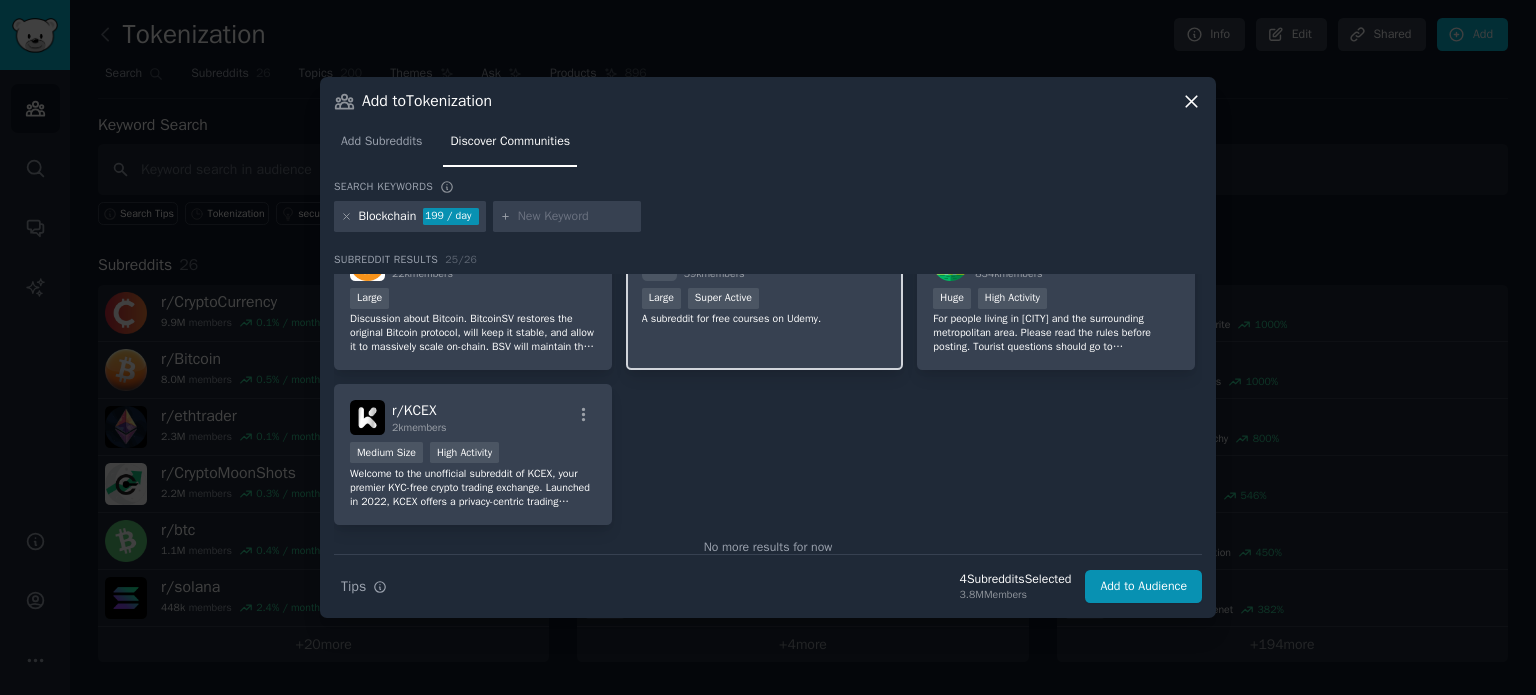 scroll, scrollTop: 1144, scrollLeft: 0, axis: vertical 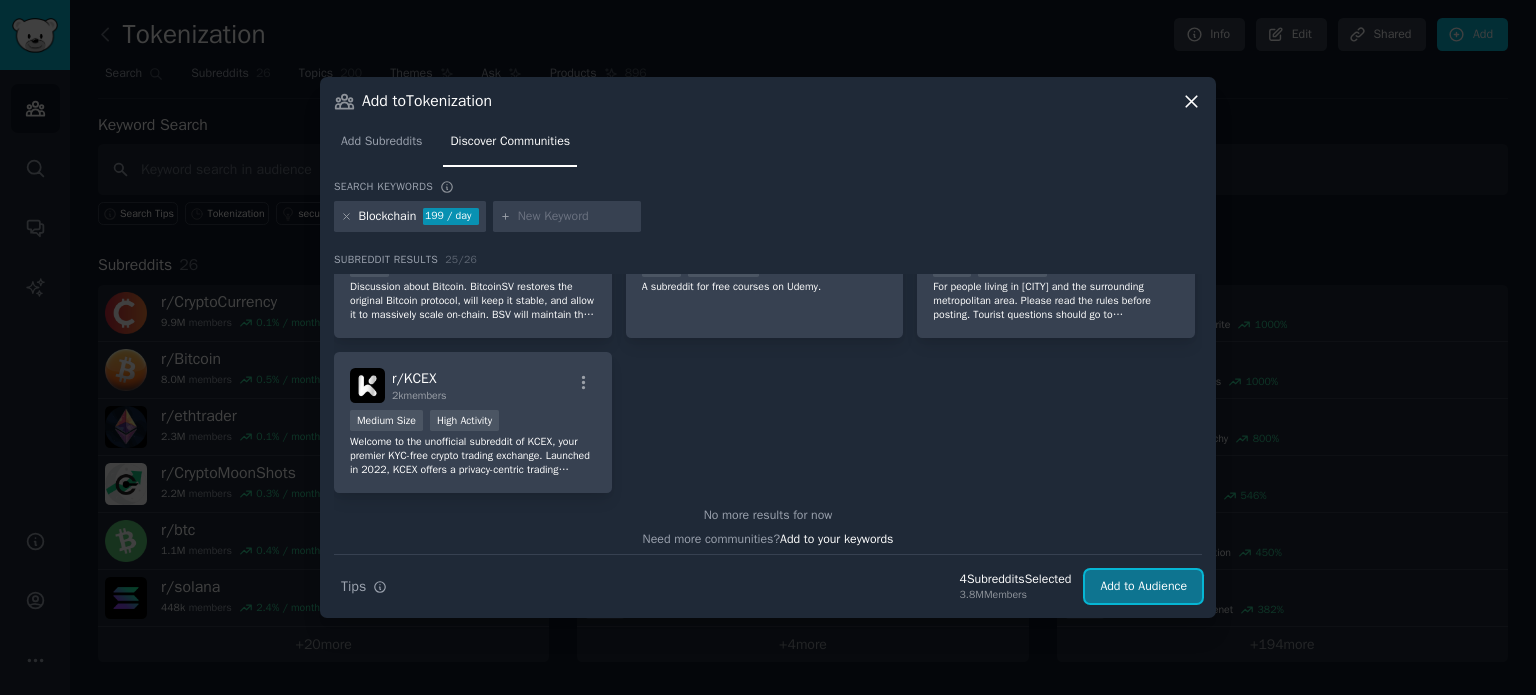 click on "Add to Audience" at bounding box center [1143, 587] 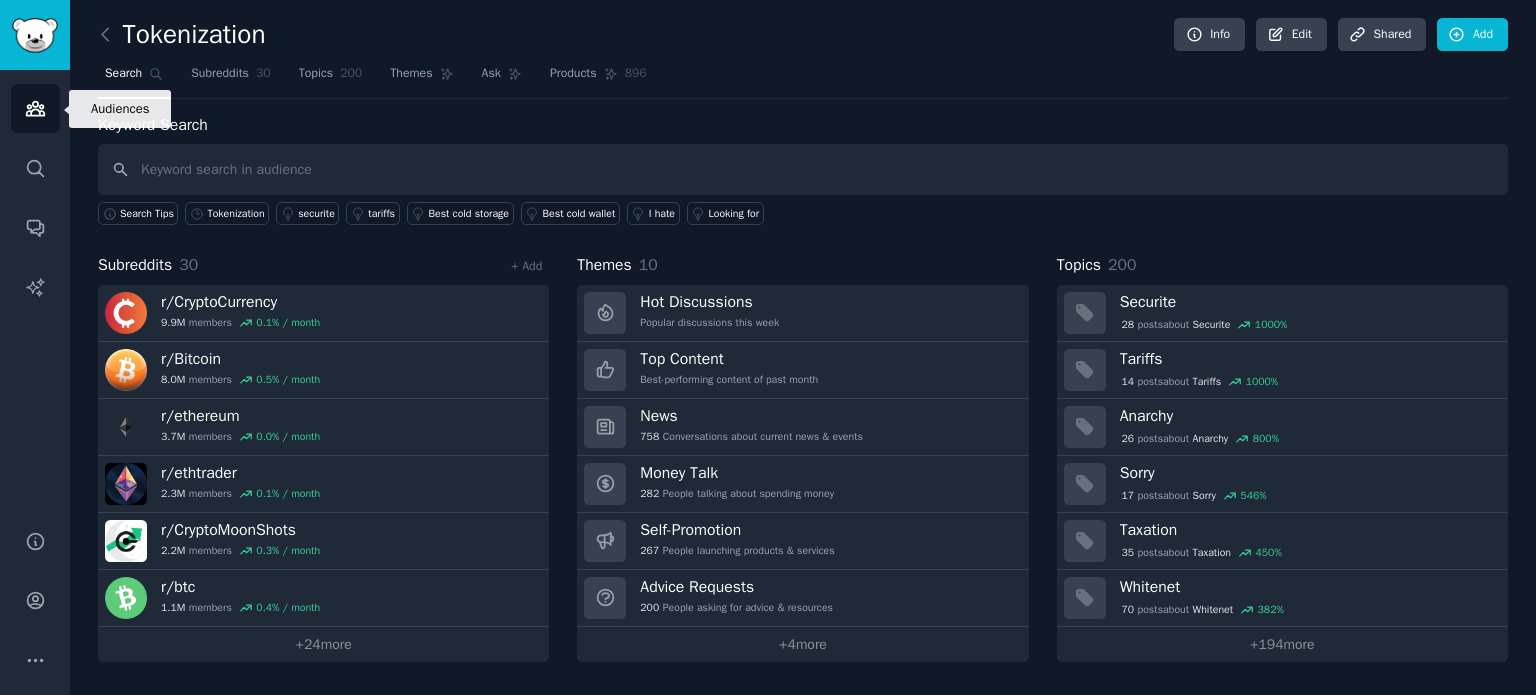 click 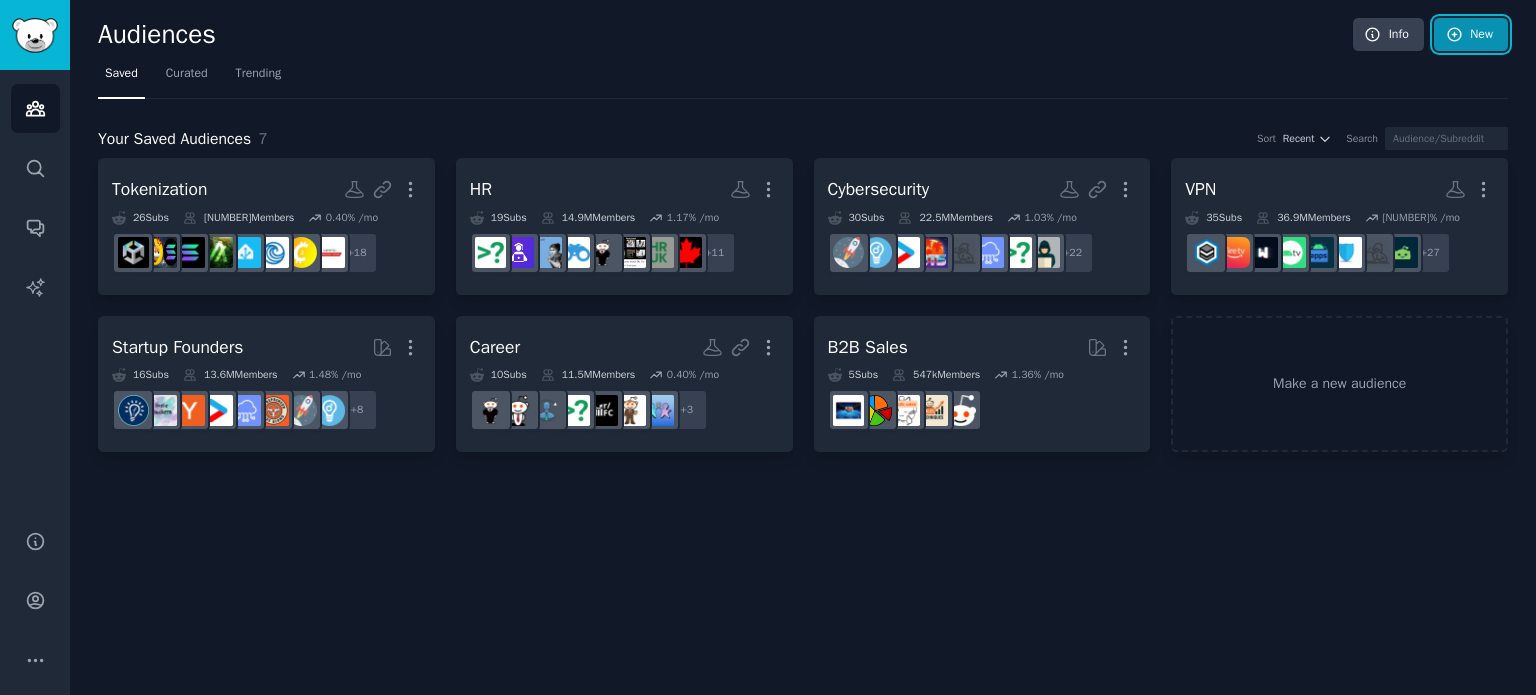 click on "New" at bounding box center [1471, 35] 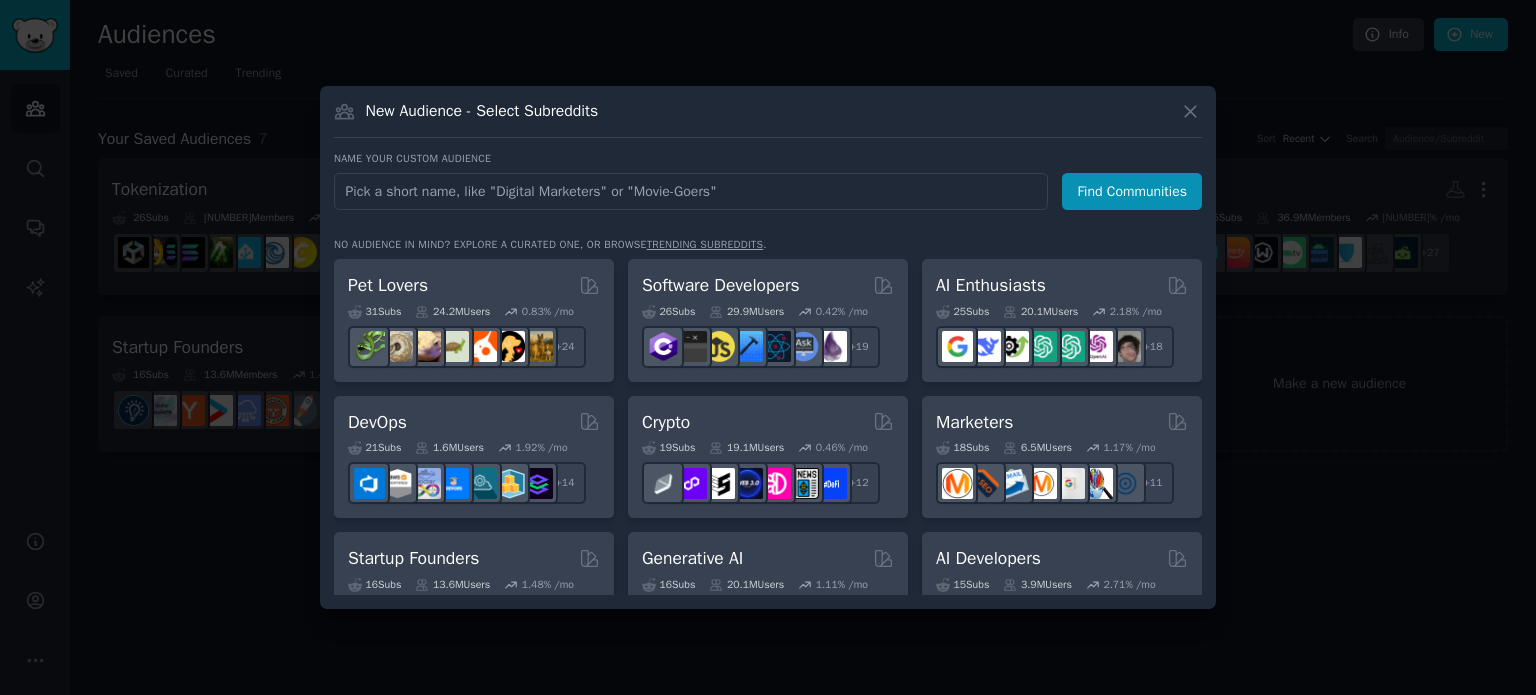 click on "New Audience - Select Subreddits Name your custom audience Audience Name Find Communities No audience in mind? Explore a curated one, or browse  trending subreddits . Pet Lovers 31  Sub s 24.2M  Users 0.83 % /mo + 24 Software Developers 26  Sub s 29.9M  Users 0.42 % /mo + 19 AI Enthusiasts 25  Sub s 20.1M  Users 2.18 % /mo + 18 DevOps 21  Sub s 1.6M  Users 1.92 % /mo + 14 Crypto 19  Sub s 19.1M  Users 0.46 % /mo + 12 Marketers 18  Sub s 6.5M  Users 1.17 % /mo + 11 Startup Founders 16  Sub s 13.6M  Users 1.48 % /mo + 9 Generative AI 16  Sub s 20.1M  Users 1.11 % /mo + 9 AI Developers 15  Sub s 3.9M  Users 2.71 % /mo + 8 Stock Investors 15  Sub s 28.5M  Users 0.64 % /mo + 8 Video Editors 15  Sub s 2.3M  Users 1.88 % /mo + 8 Designers 13  Sub s 9.8M  Users 0.21 % /mo + 6 Data Scientists 13  Sub s 7.6M  Users 0.59 % /mo + 6 Fitness Enthusiasts 12  Sub s 31.1M  Users 0.16 % /mo + 5 Gardeners 11  Sub s 13.6M  Users 1.09 % /mo + 4 Photographers 11  Sub s 10.7M  Users 0.64 % /mo + 4 Gaming 11  Sub s 53.0M  Users 0.25" at bounding box center (768, 347) 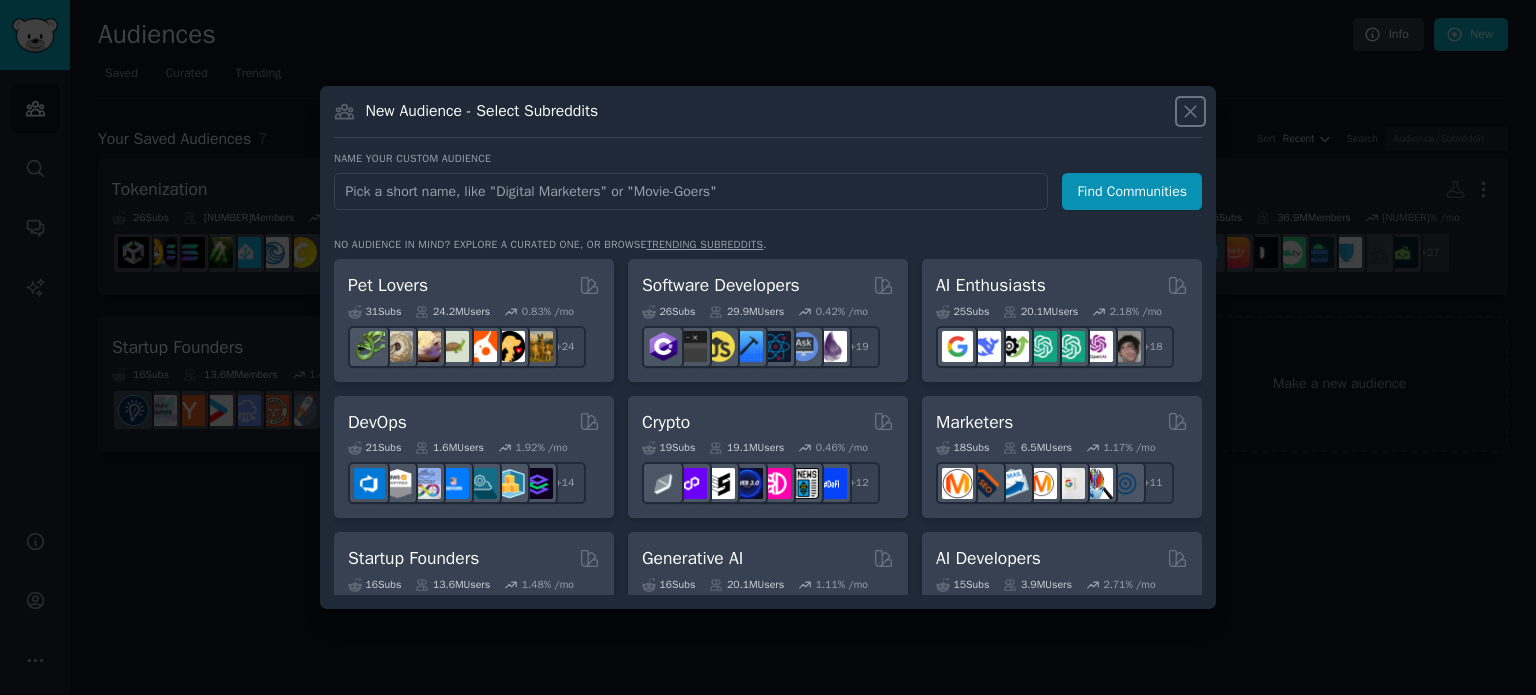 click 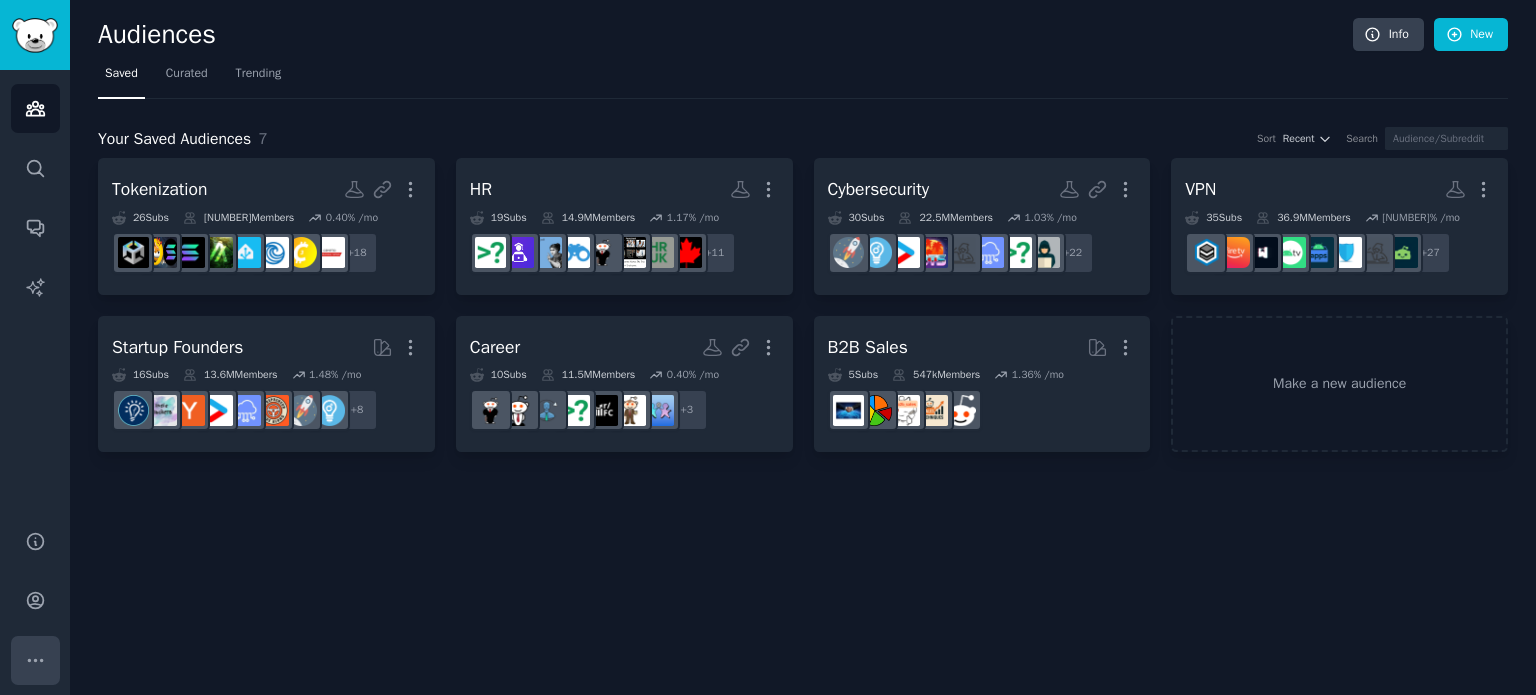 click on "More" at bounding box center (35, 660) 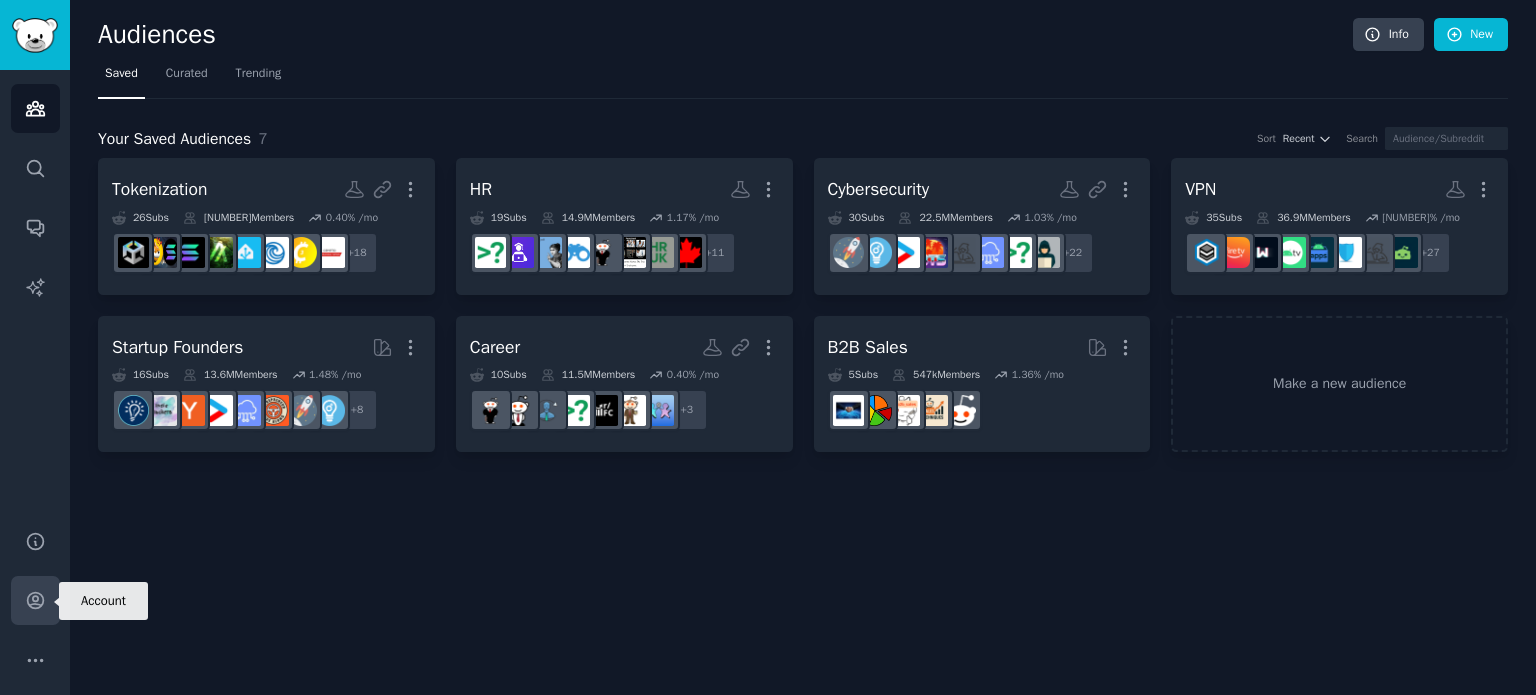 click on "Account" at bounding box center (35, 600) 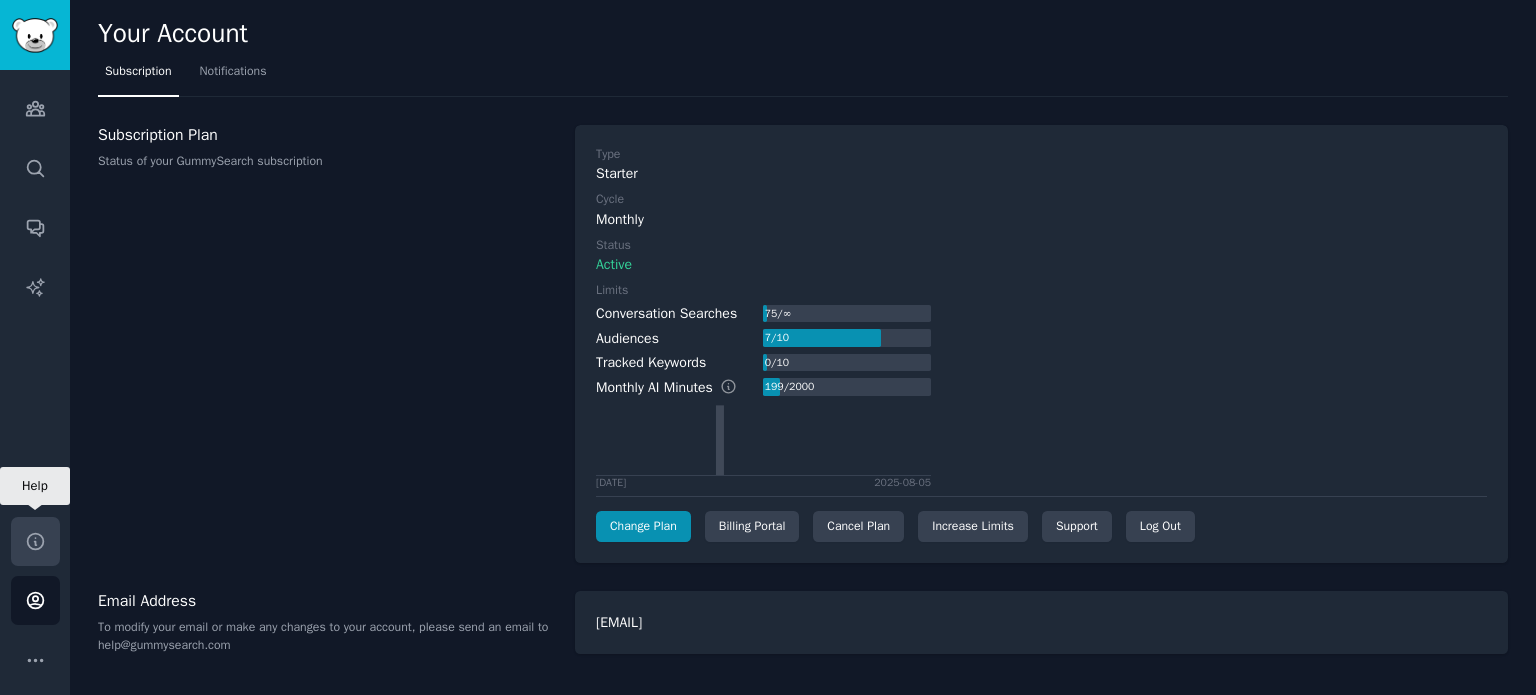 click on "Help" at bounding box center (35, 541) 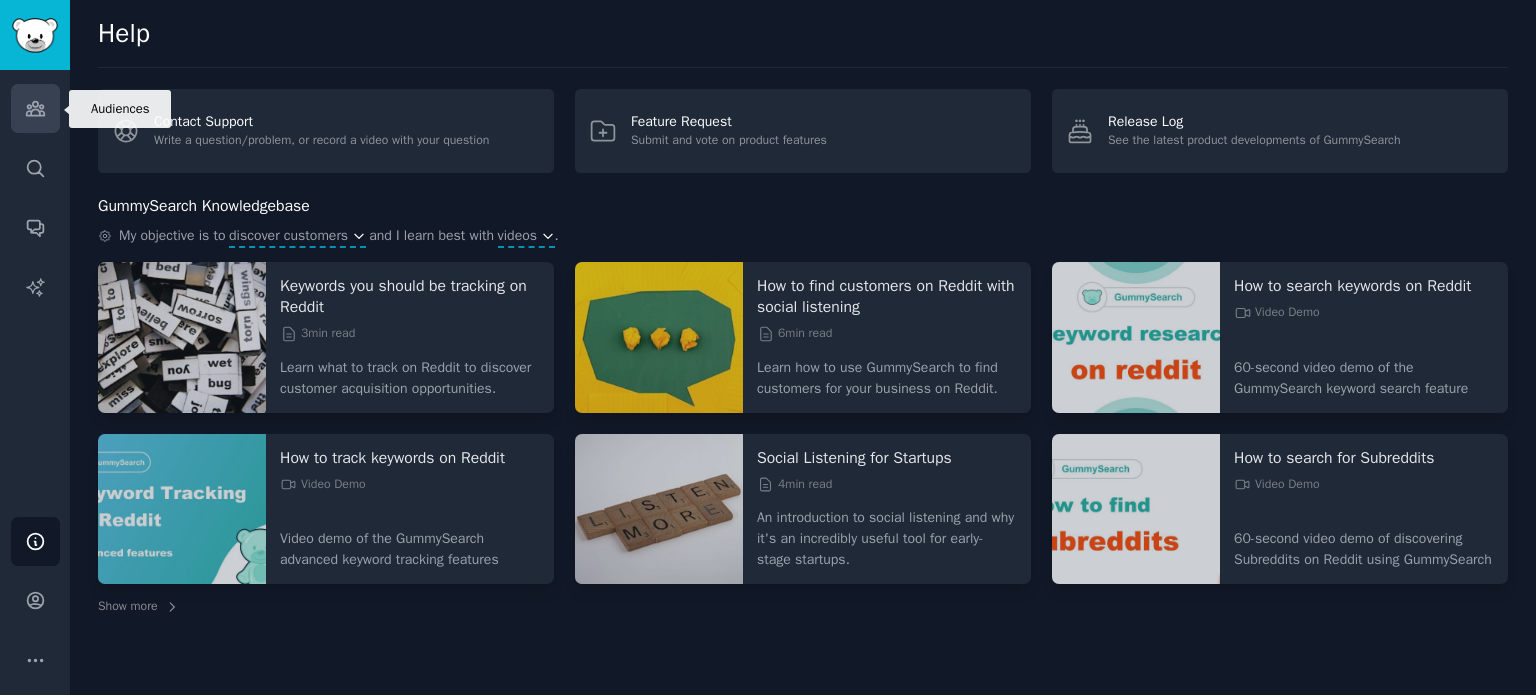 click on "Audiences" at bounding box center [35, 108] 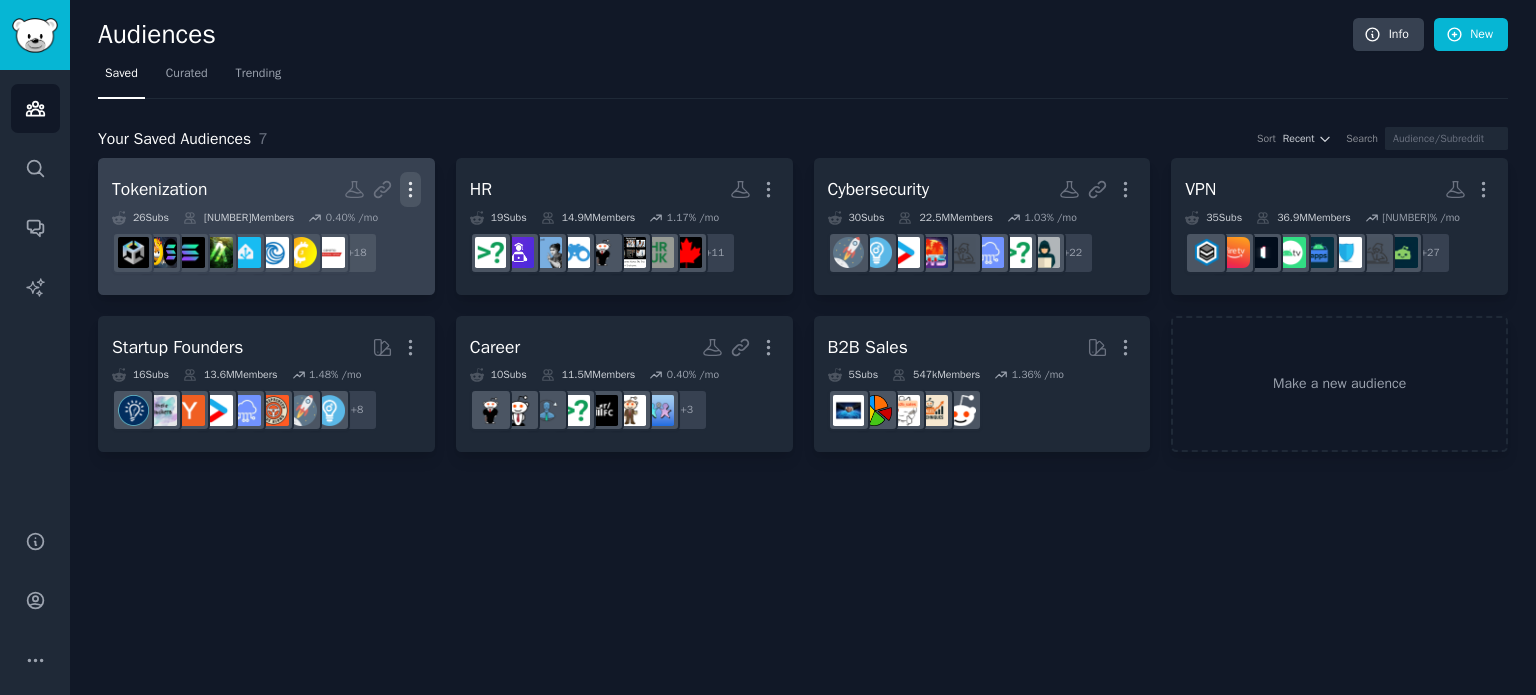 click 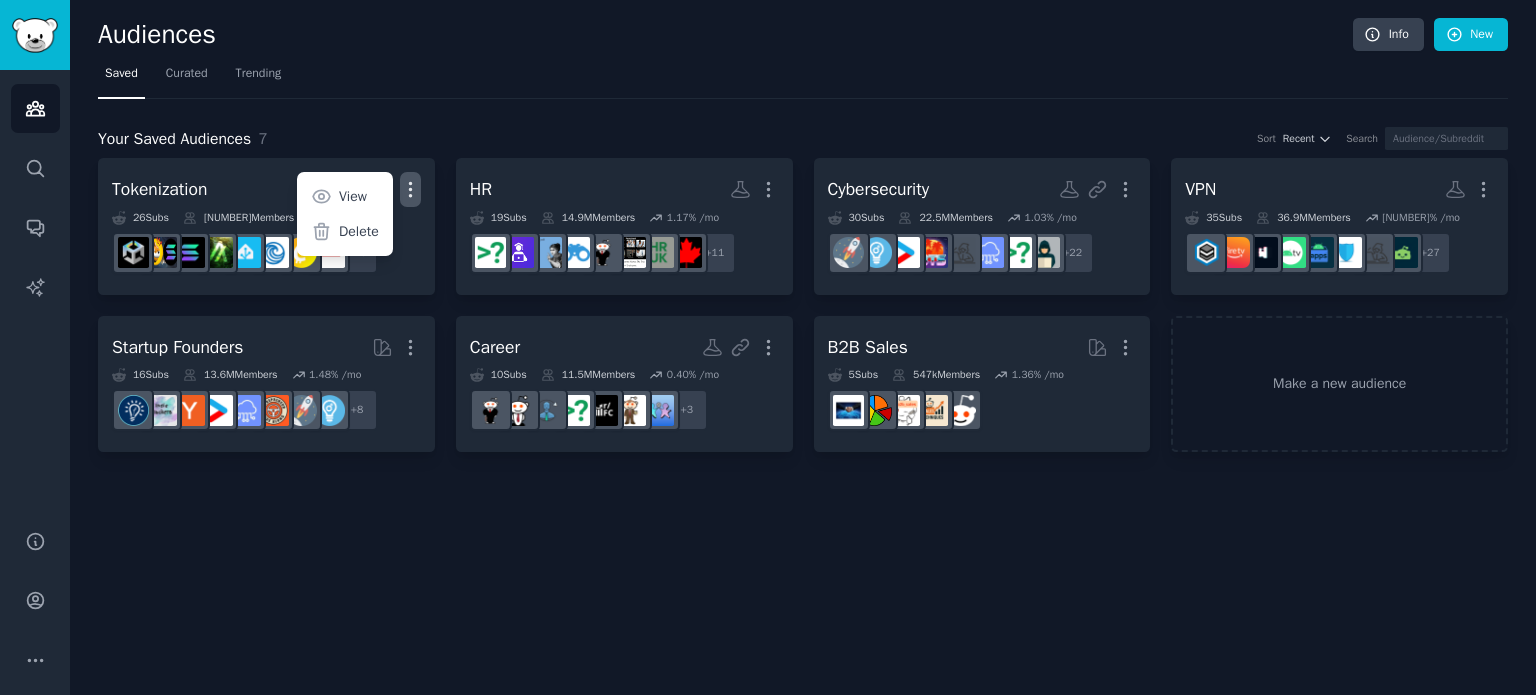 click on "Audiences Info New Saved Curated Trending Your Saved Audiences 7 Sort Recent Search Tokenization More View Delete 26  Sub s 25.4M  Members 0.40 % /mo + 18 HR More 19  Sub s 14.9M  Members 1.17 % /mo + 11 Cybersecurity More 30  Sub s 22.5M  Members 1.03 % /mo + 22 VPN More 35  Sub s 36.9M  Members 615.33 % /mo + 27 Startup Founders More 16  Sub s 13.6M  Members 1.48 % /mo + 8 Career More 10  Sub s 11.5M  Members 0.40 % /mo + 3 B2B Sales More 5  Sub s 547k  Members 1.36 % /mo Make a new audience" 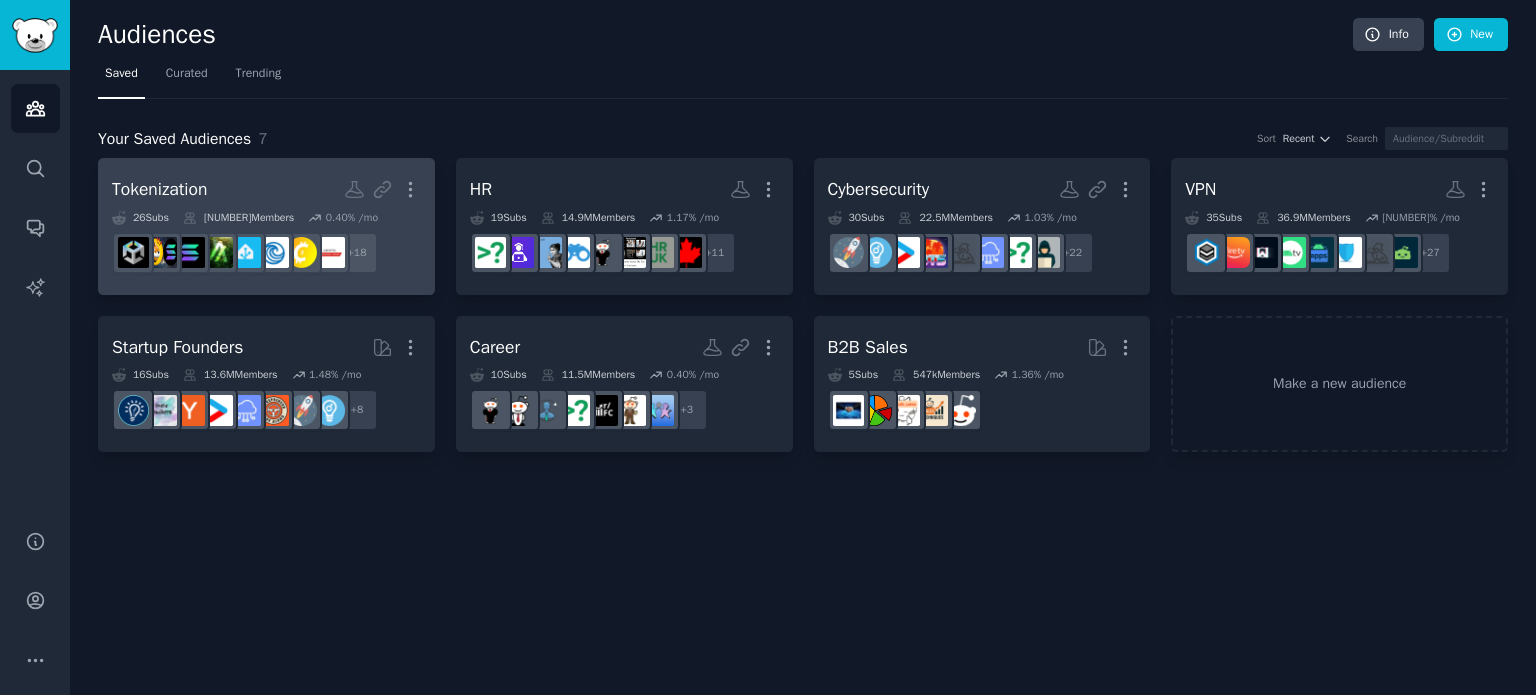click on "Tokenization More 26  Sub s 25.4M  Members 0.40 % /mo + 18" at bounding box center (266, 226) 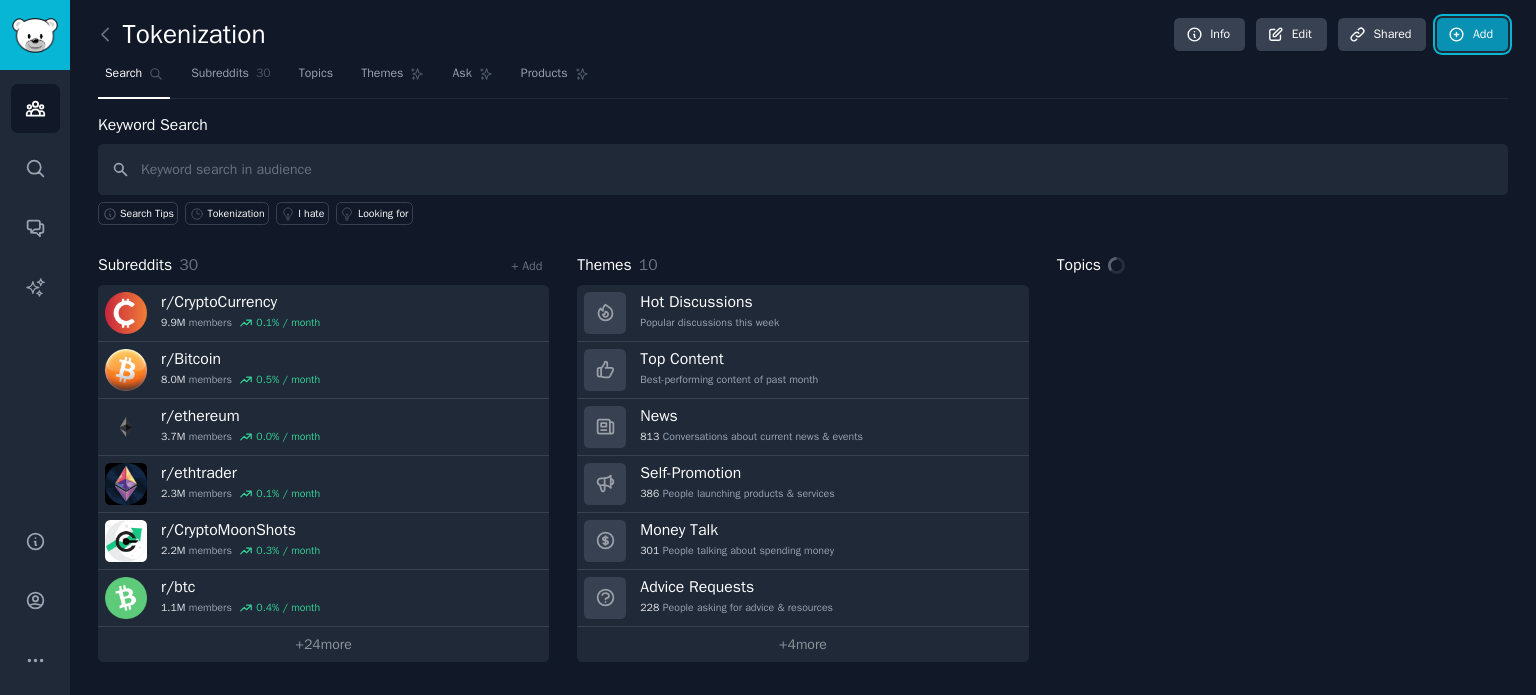 click on "Add" at bounding box center (1472, 35) 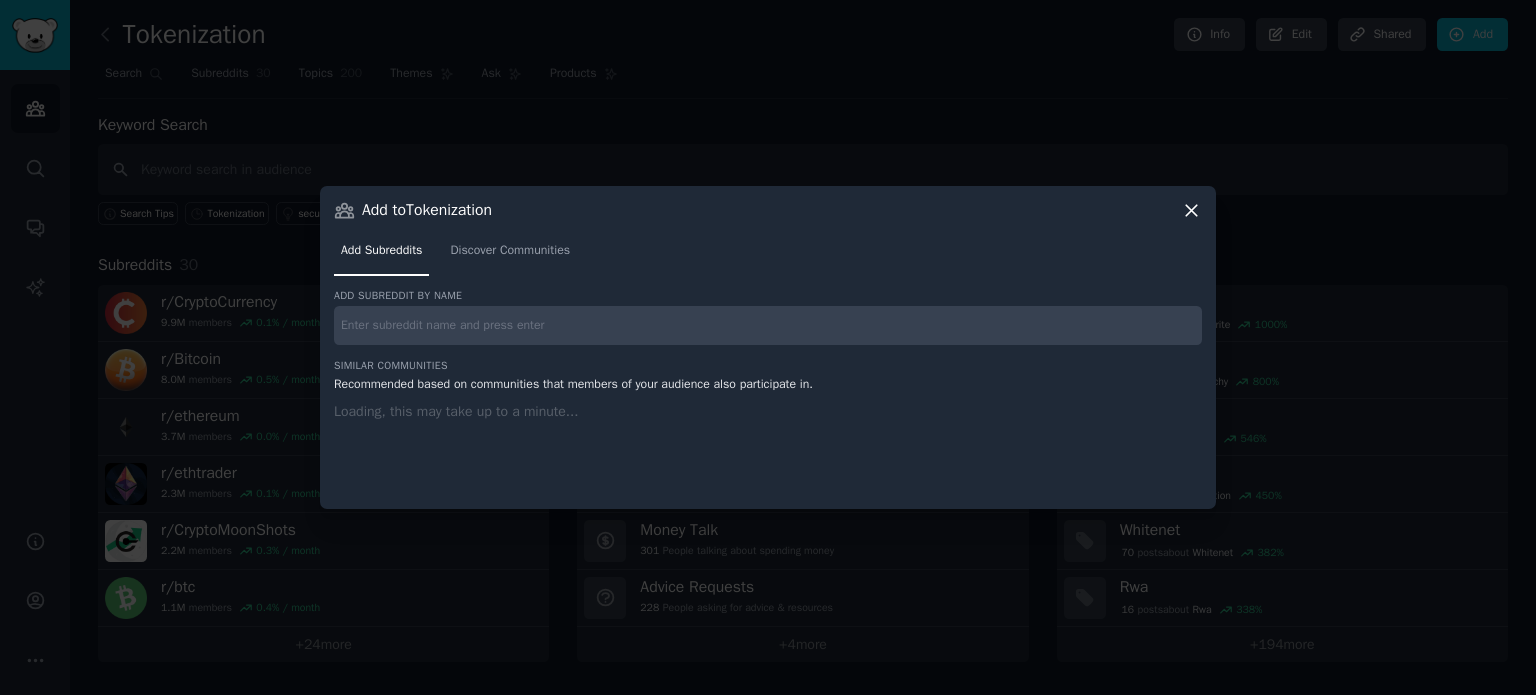 click 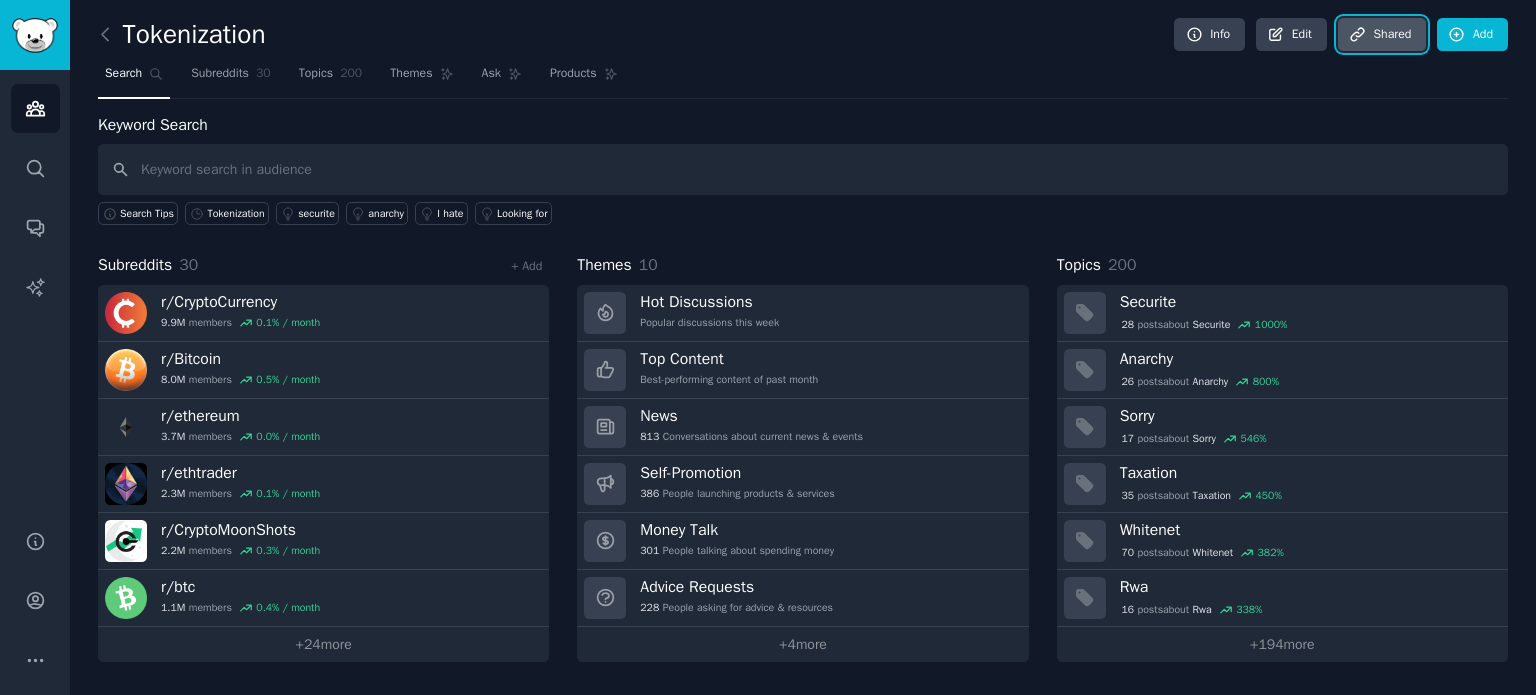 click 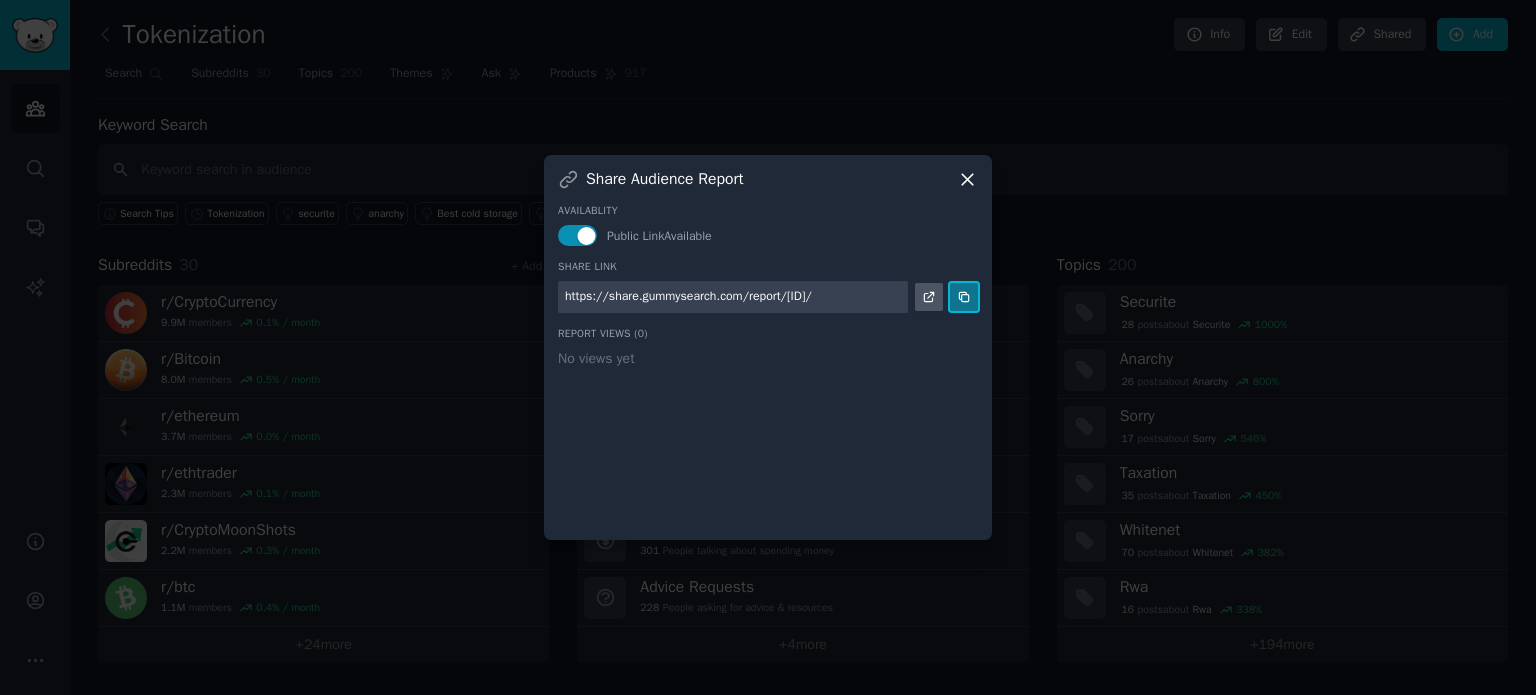 click at bounding box center [964, 297] 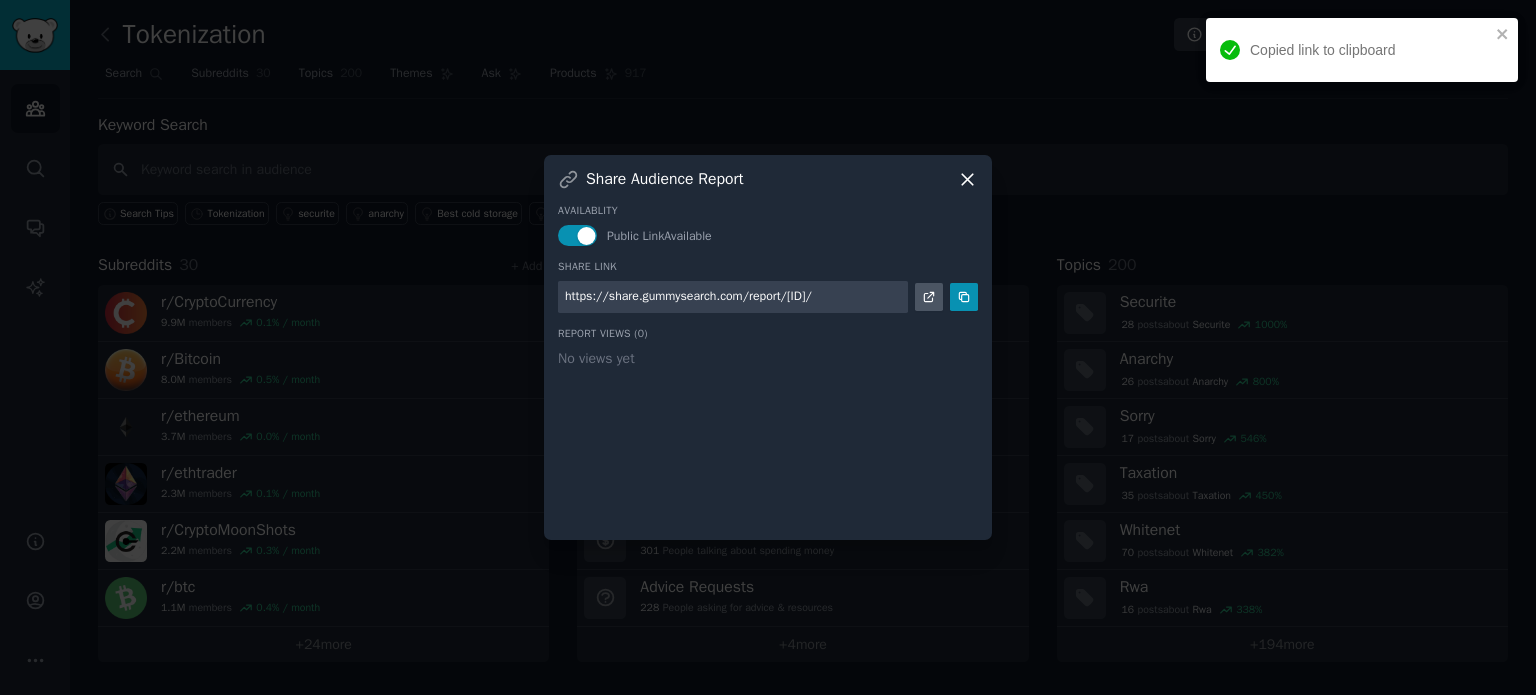 click on "Share Audience Report" at bounding box center [768, 179] 